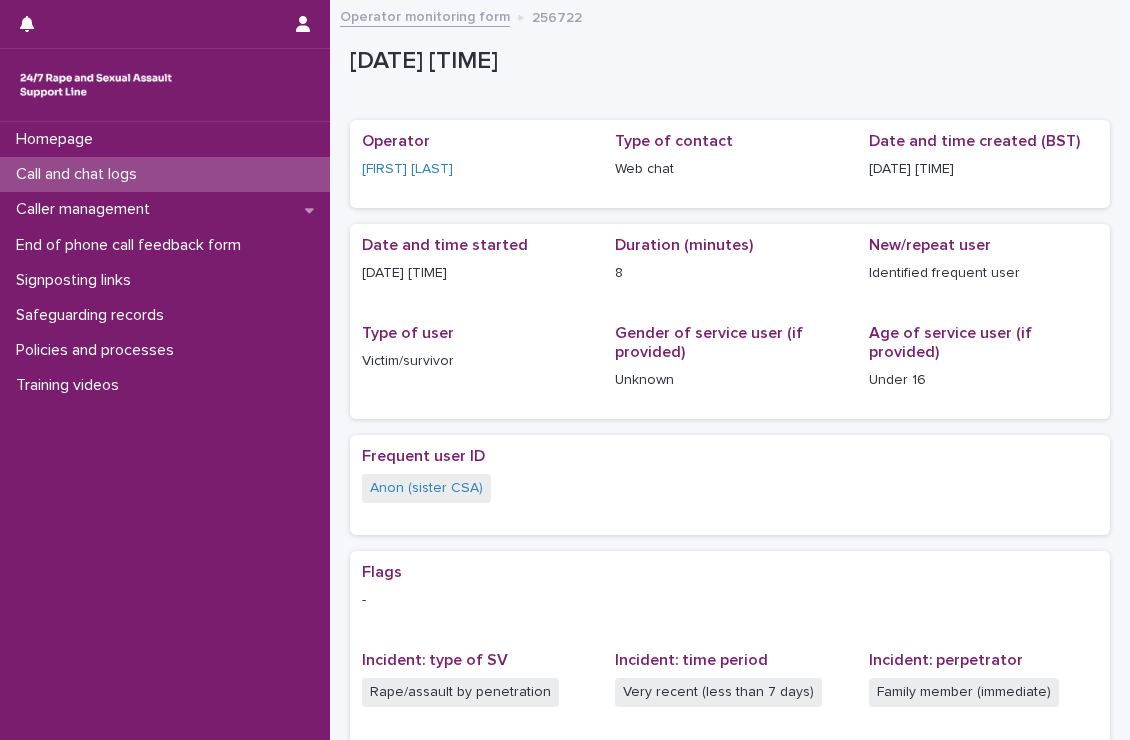 scroll, scrollTop: 0, scrollLeft: 0, axis: both 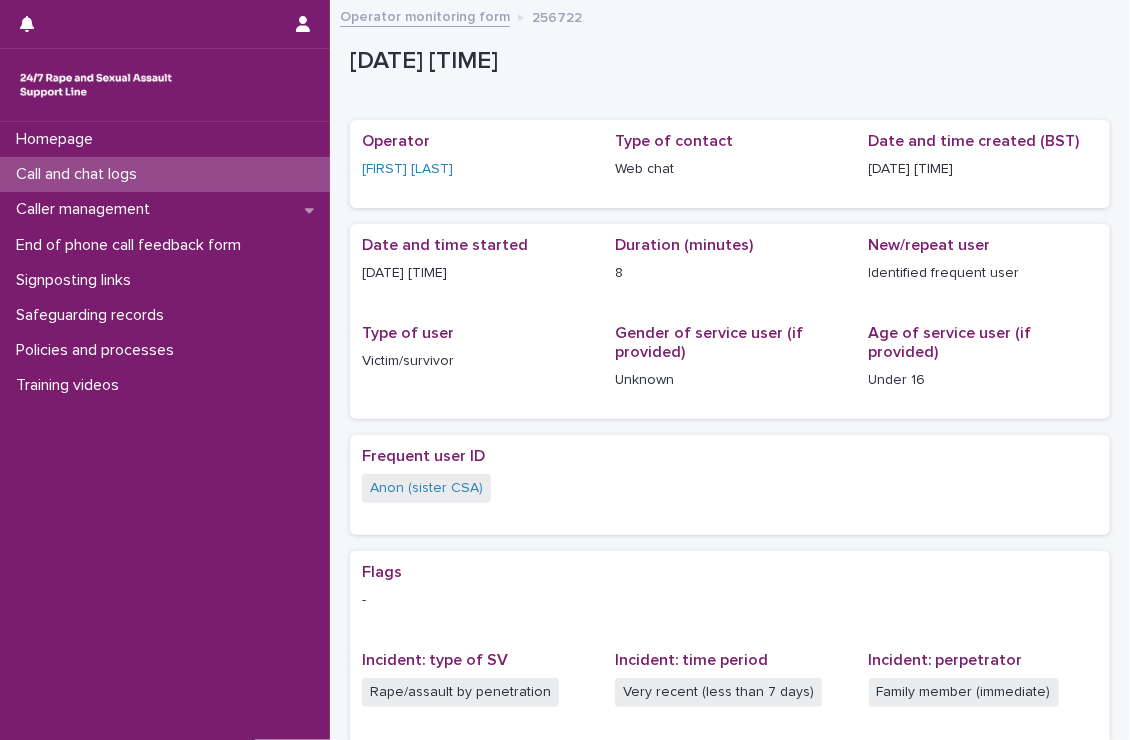 click on "Call and chat logs" at bounding box center [165, 174] 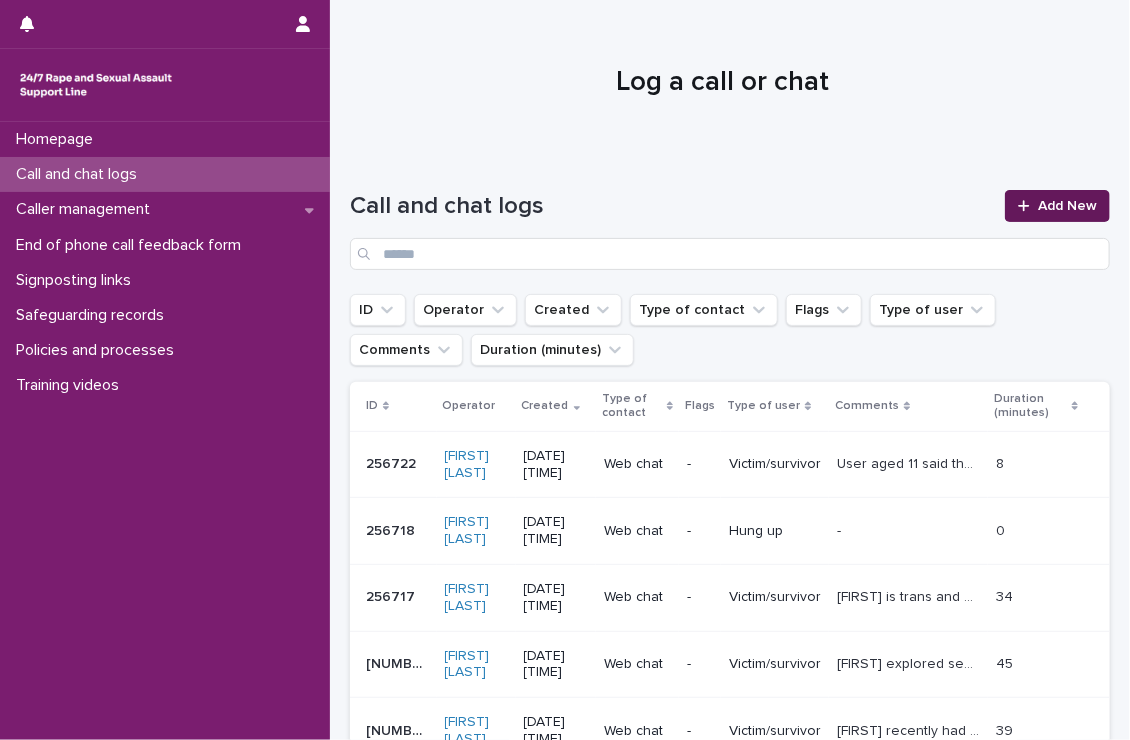 click on "Add New" at bounding box center (1067, 206) 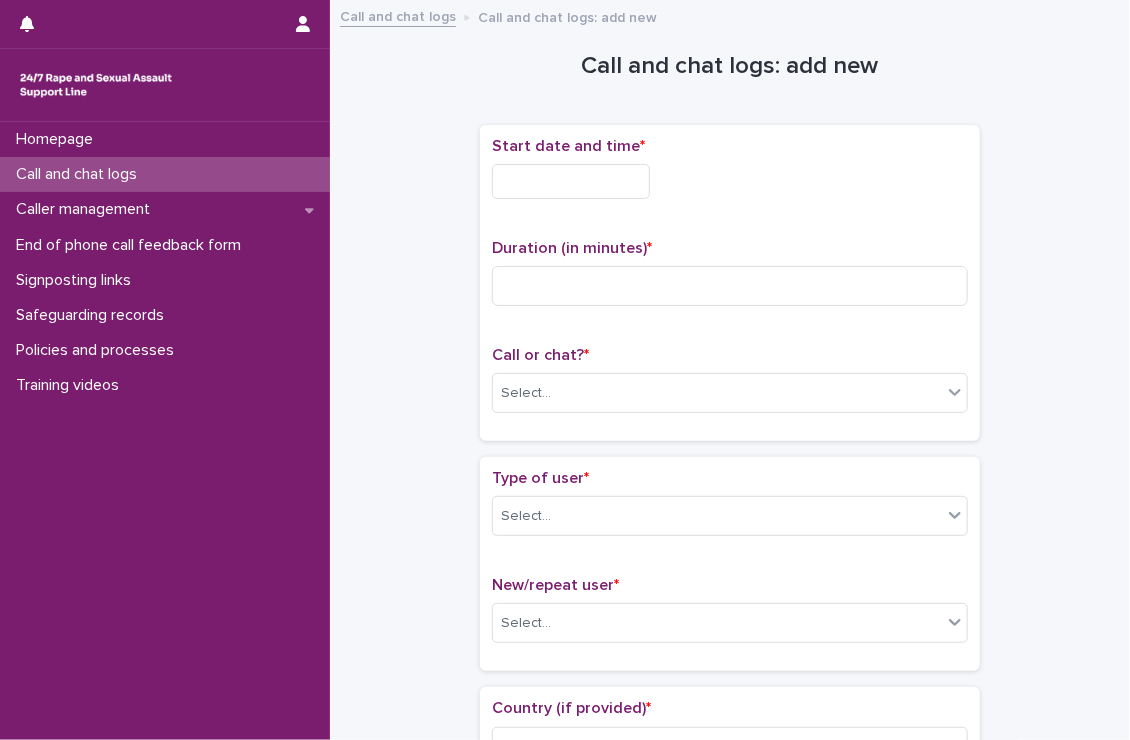 click at bounding box center (571, 181) 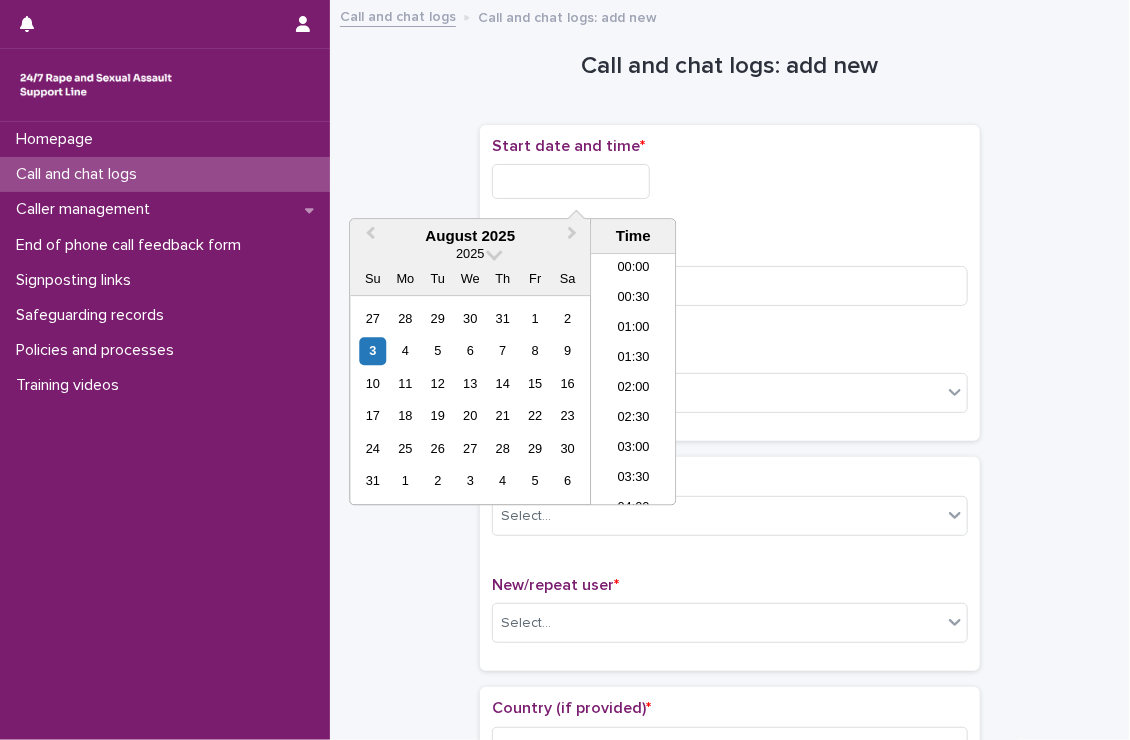 scroll, scrollTop: 970, scrollLeft: 0, axis: vertical 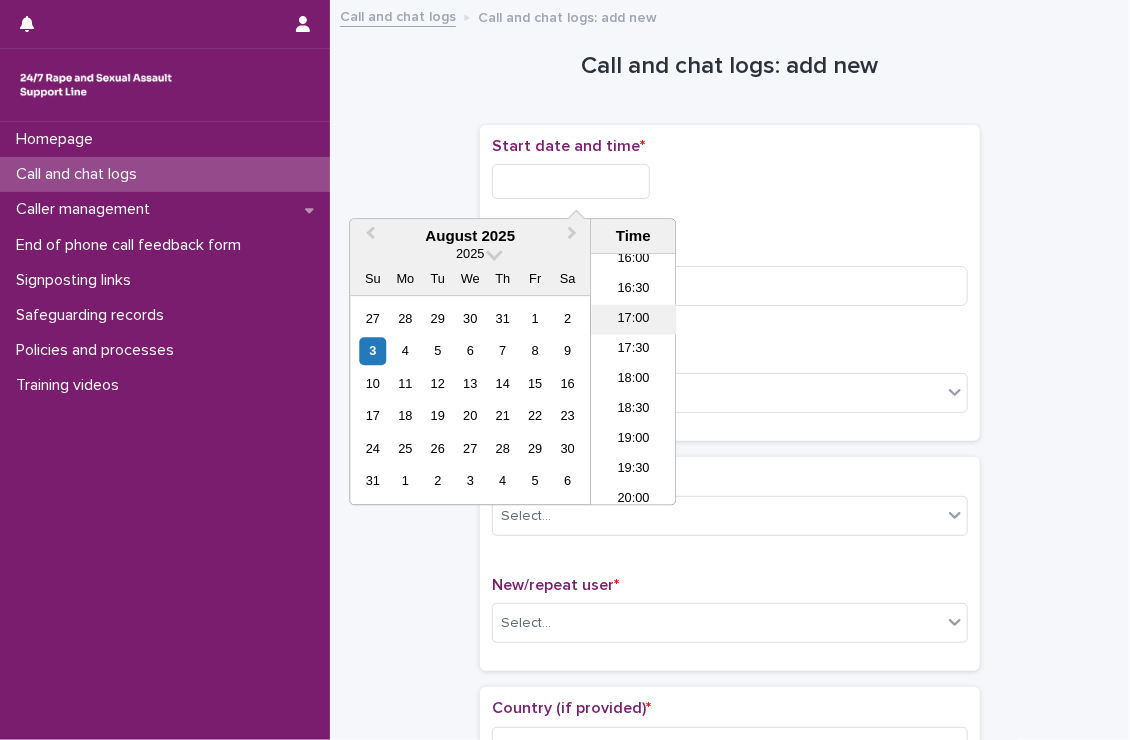 click on "17:00" at bounding box center (633, 320) 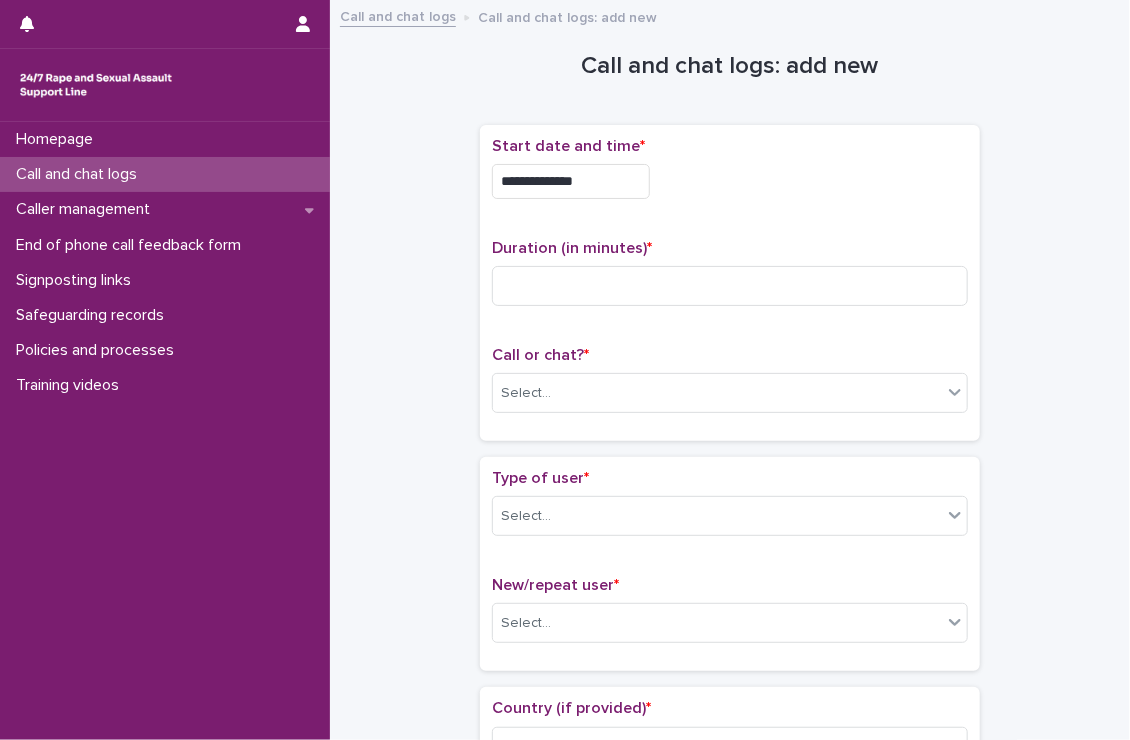 click on "**********" at bounding box center (571, 181) 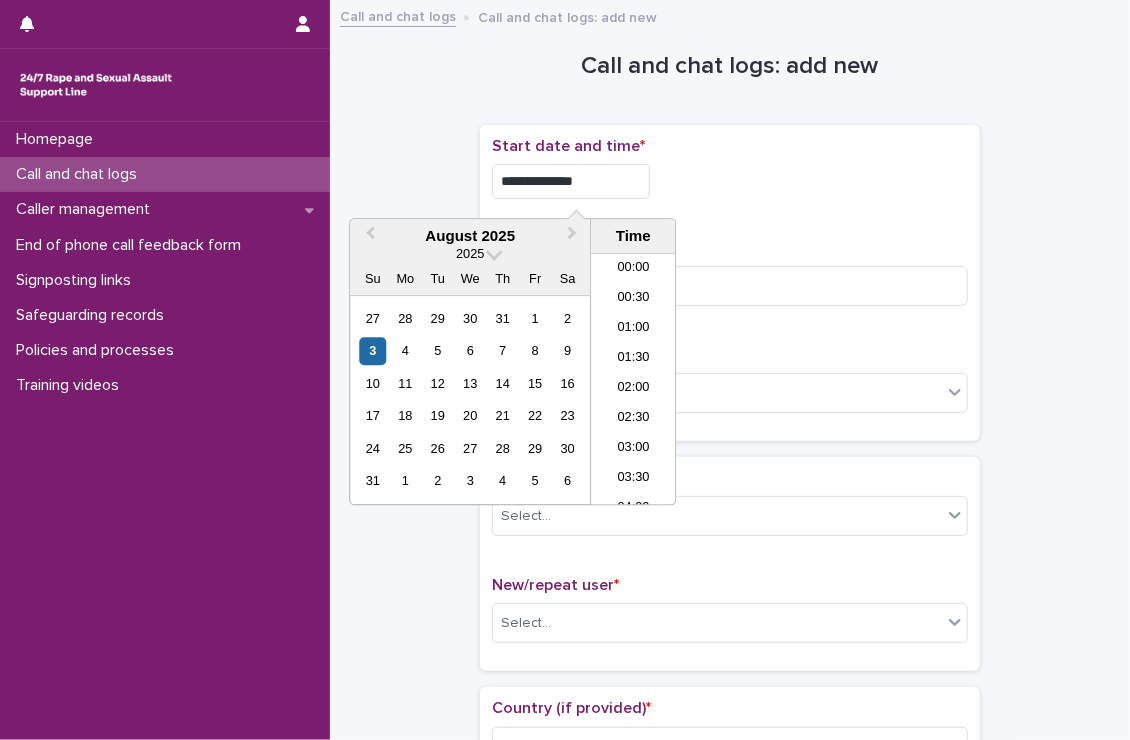 scroll, scrollTop: 910, scrollLeft: 0, axis: vertical 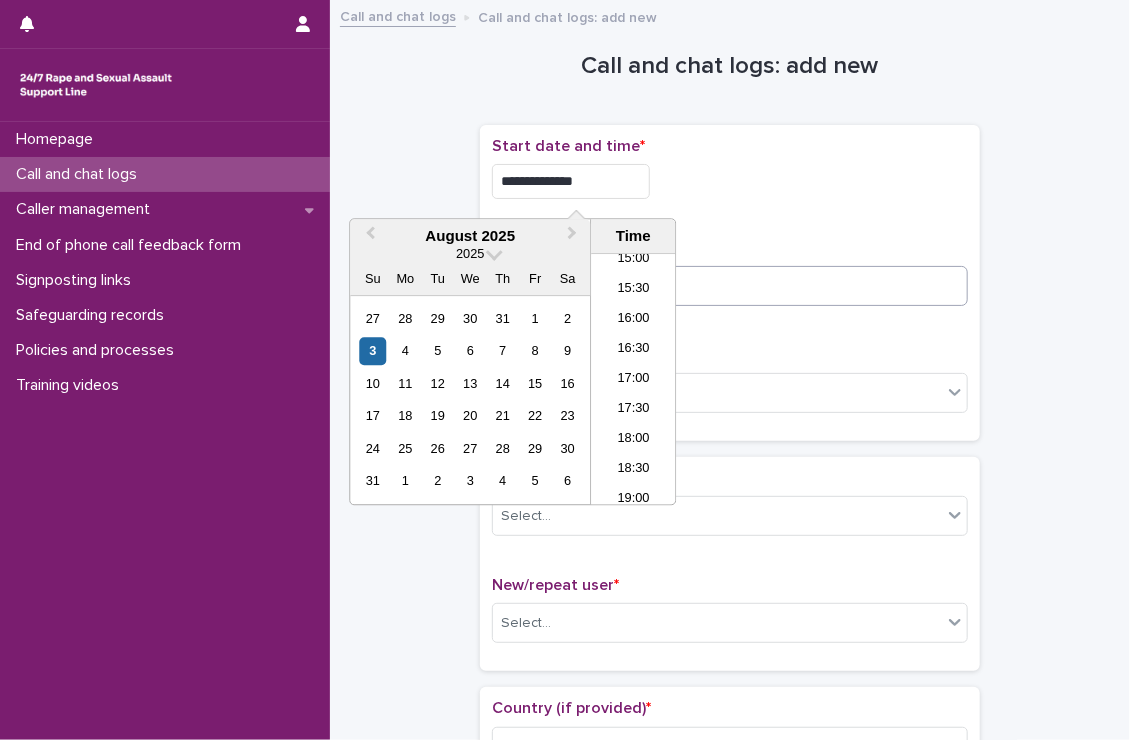 type on "**********" 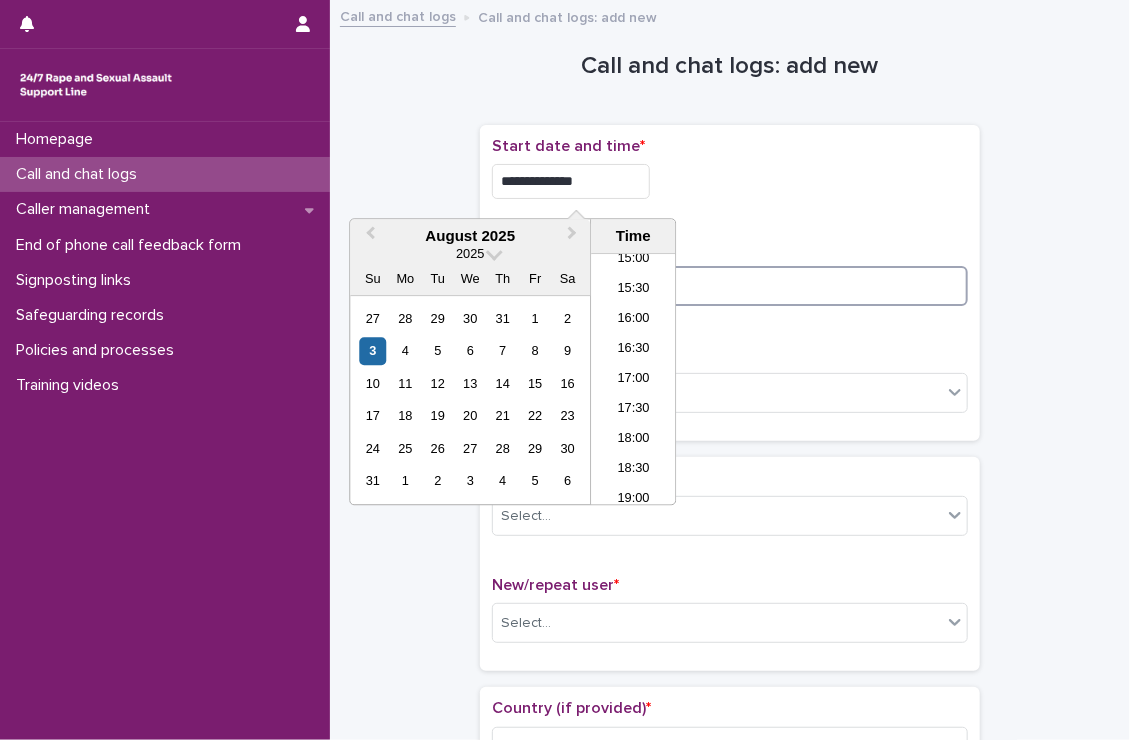 click at bounding box center [730, 286] 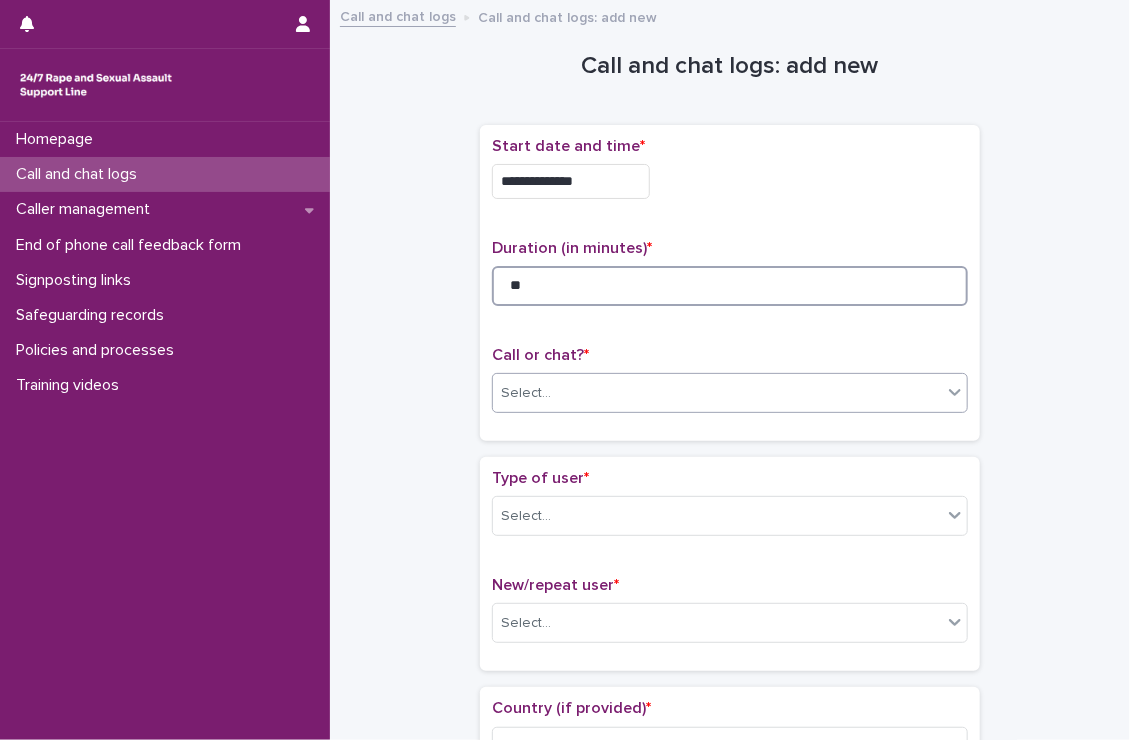 type on "**" 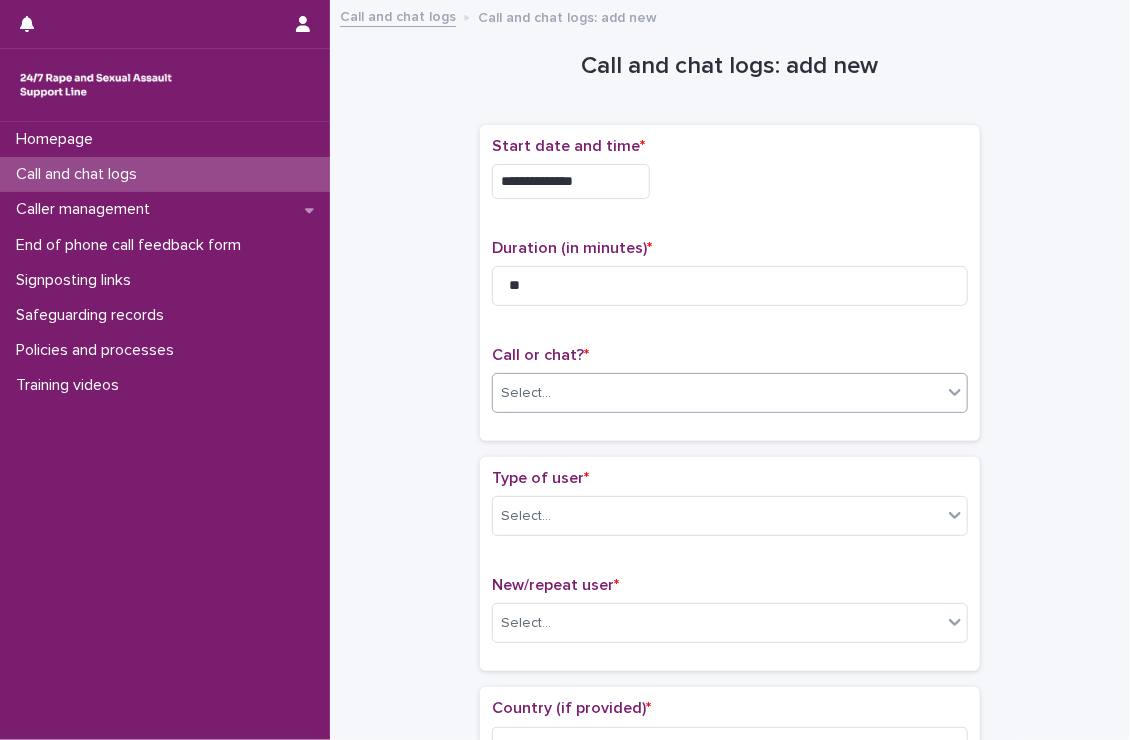 click on "Select..." at bounding box center (717, 393) 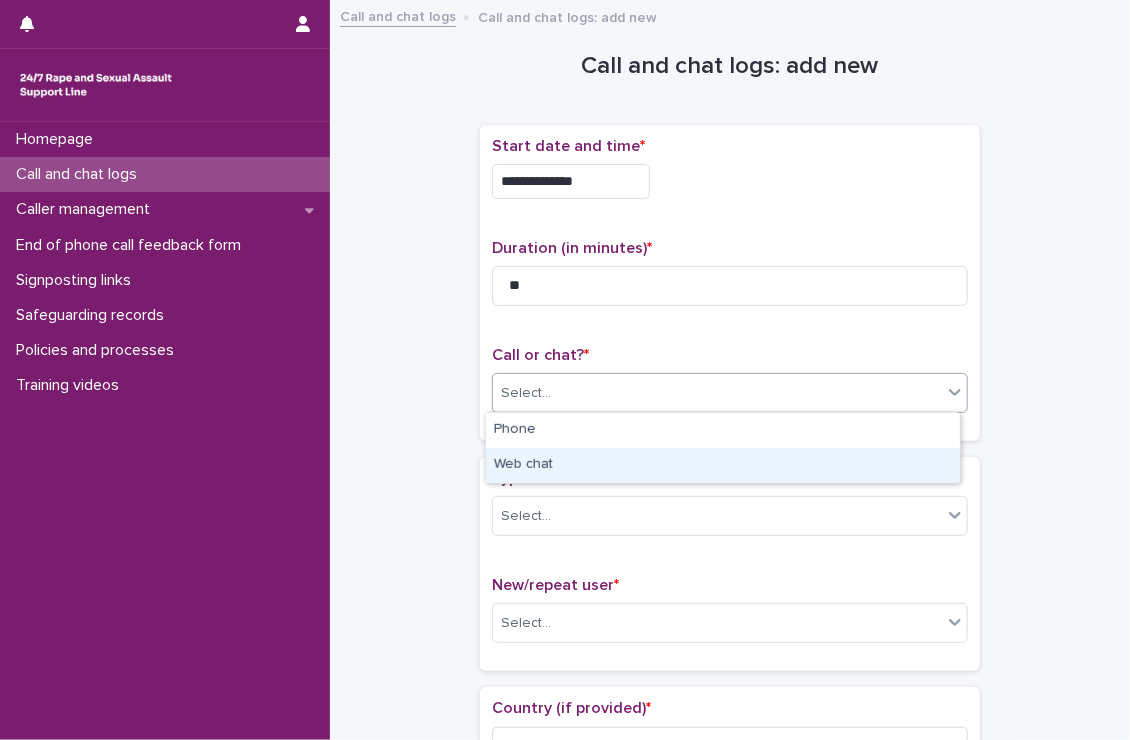 click on "Web chat" at bounding box center [723, 465] 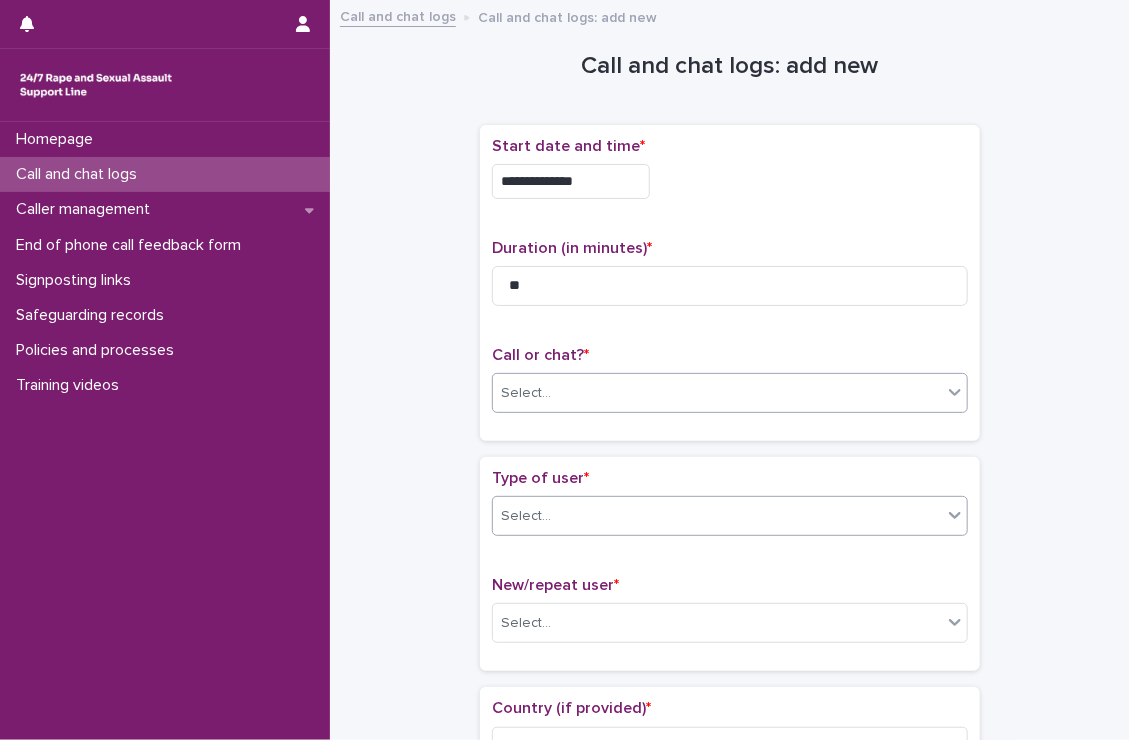 click on "Select..." at bounding box center [717, 516] 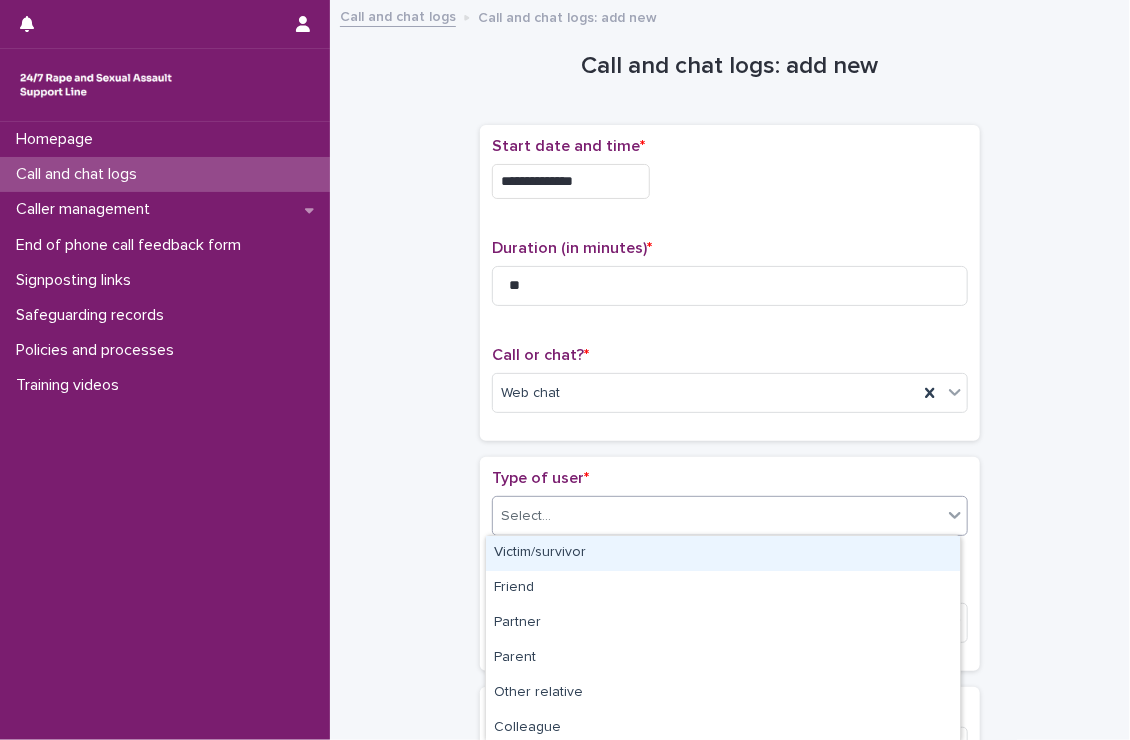 click on "Victim/survivor" at bounding box center (723, 553) 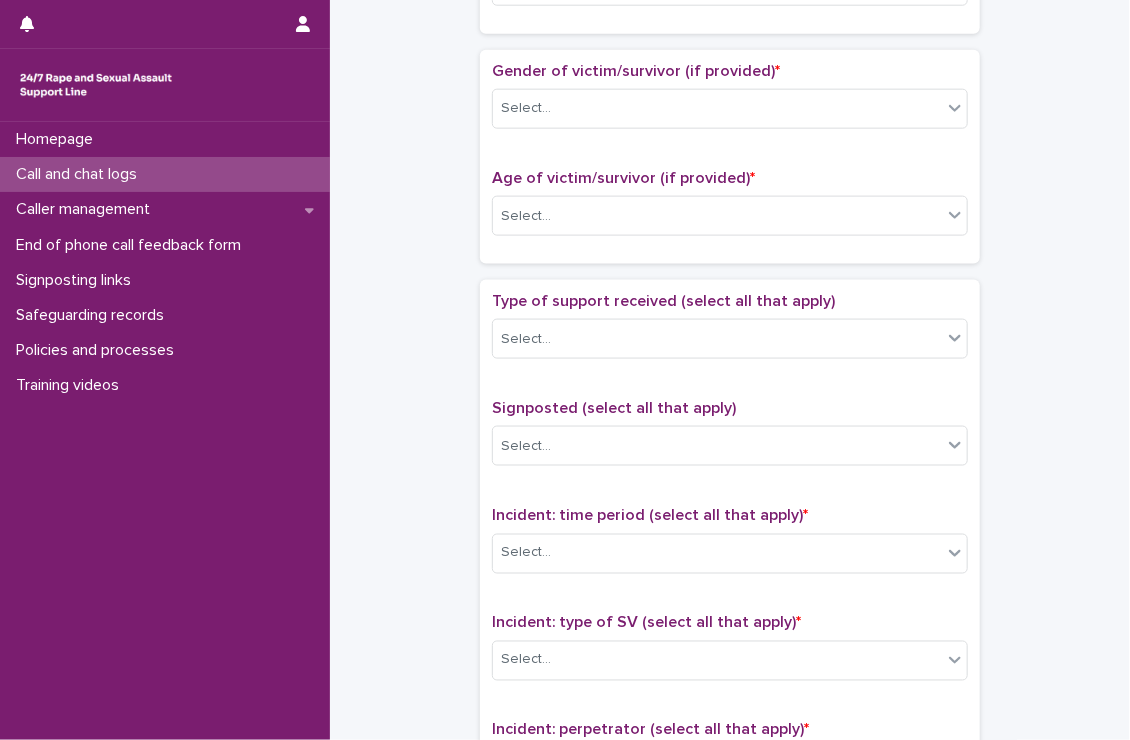 scroll, scrollTop: 691, scrollLeft: 0, axis: vertical 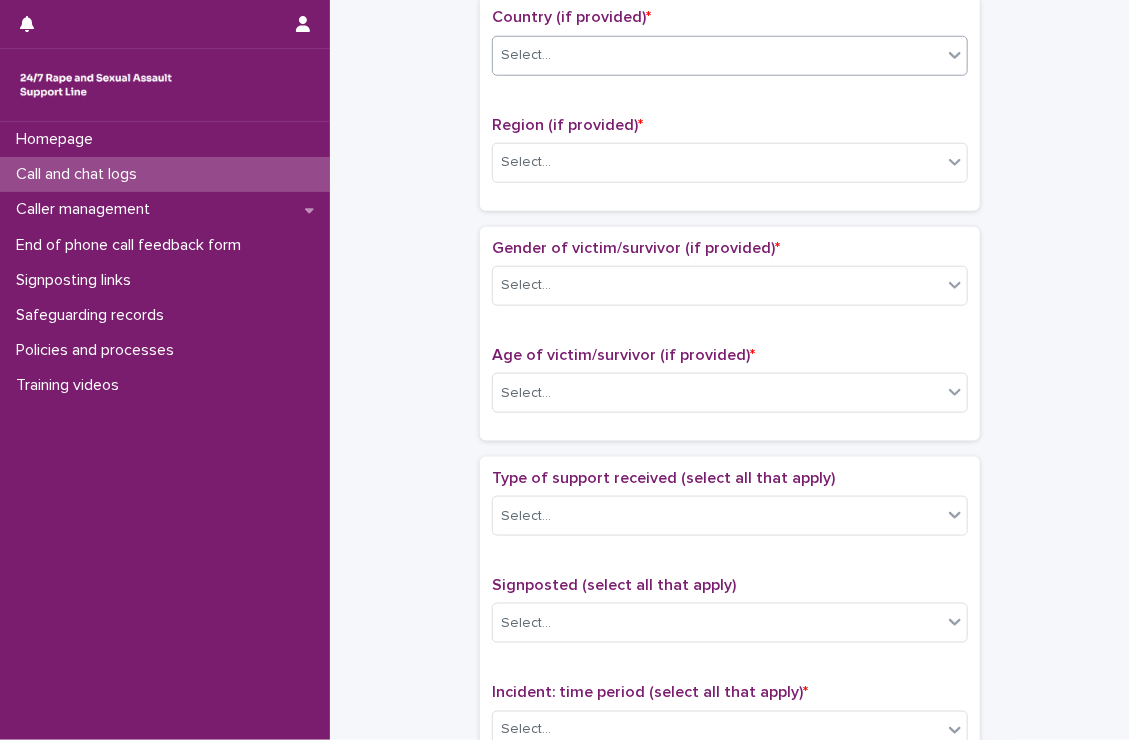 click on "Select..." at bounding box center (717, 55) 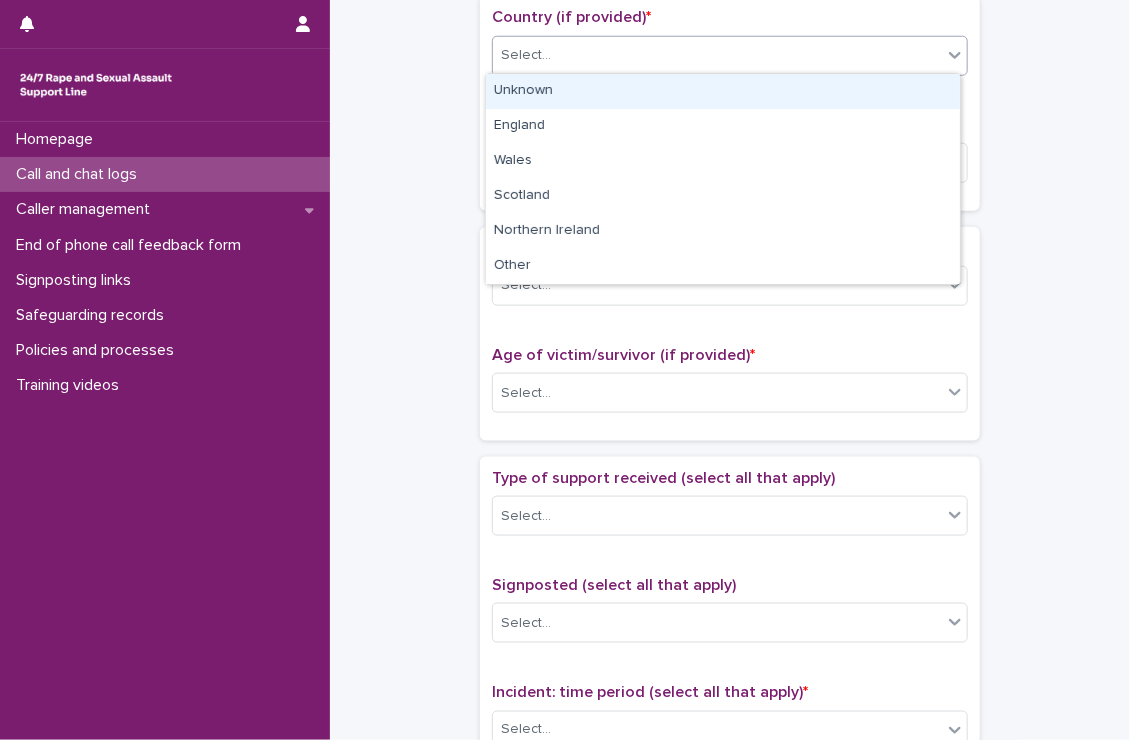 click on "Unknown" at bounding box center (723, 91) 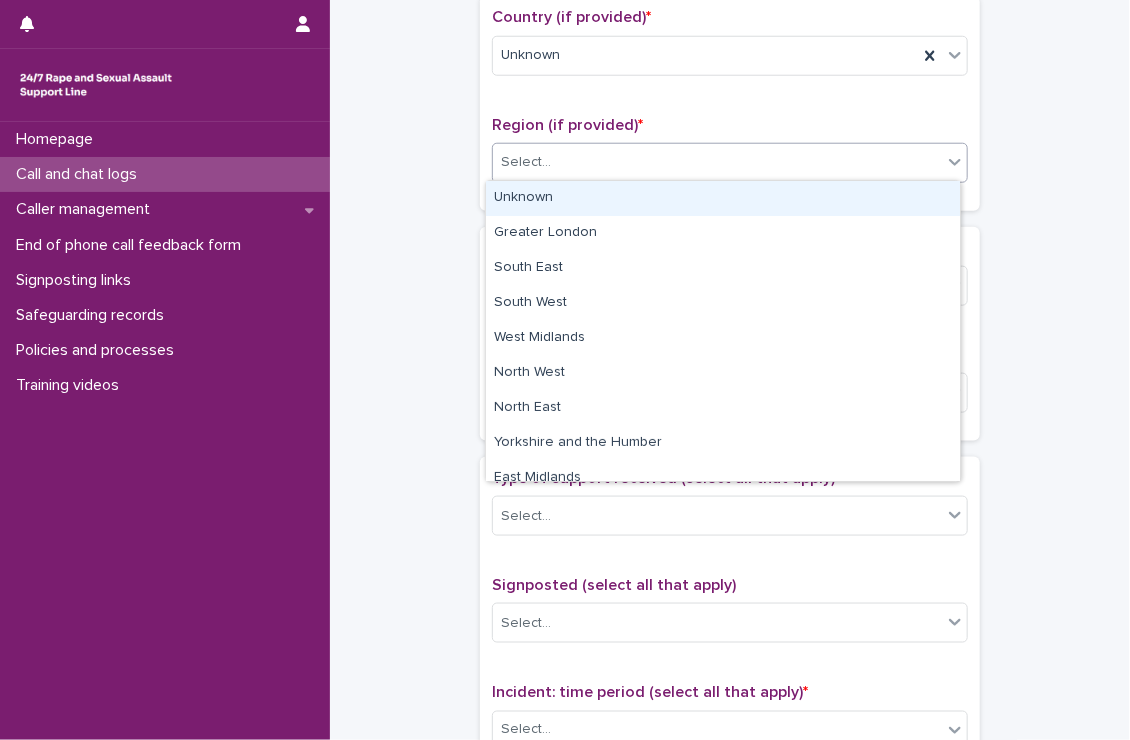 click on "Select..." at bounding box center [730, 163] 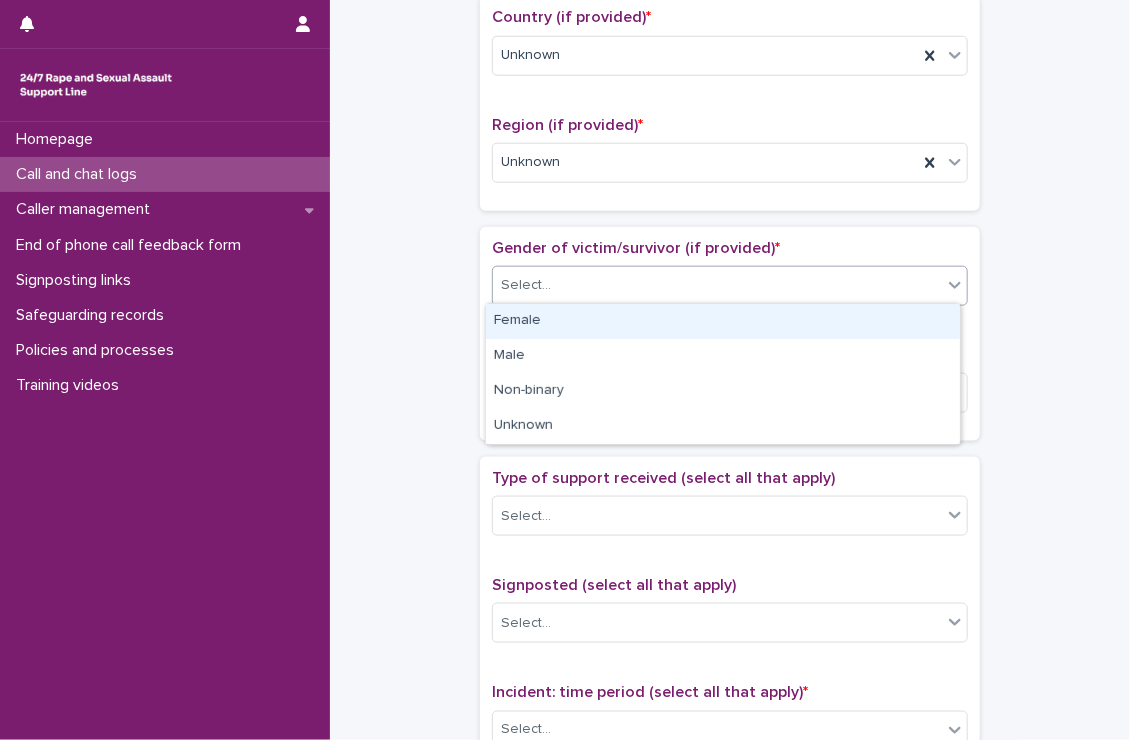 click on "Select..." at bounding box center (717, 285) 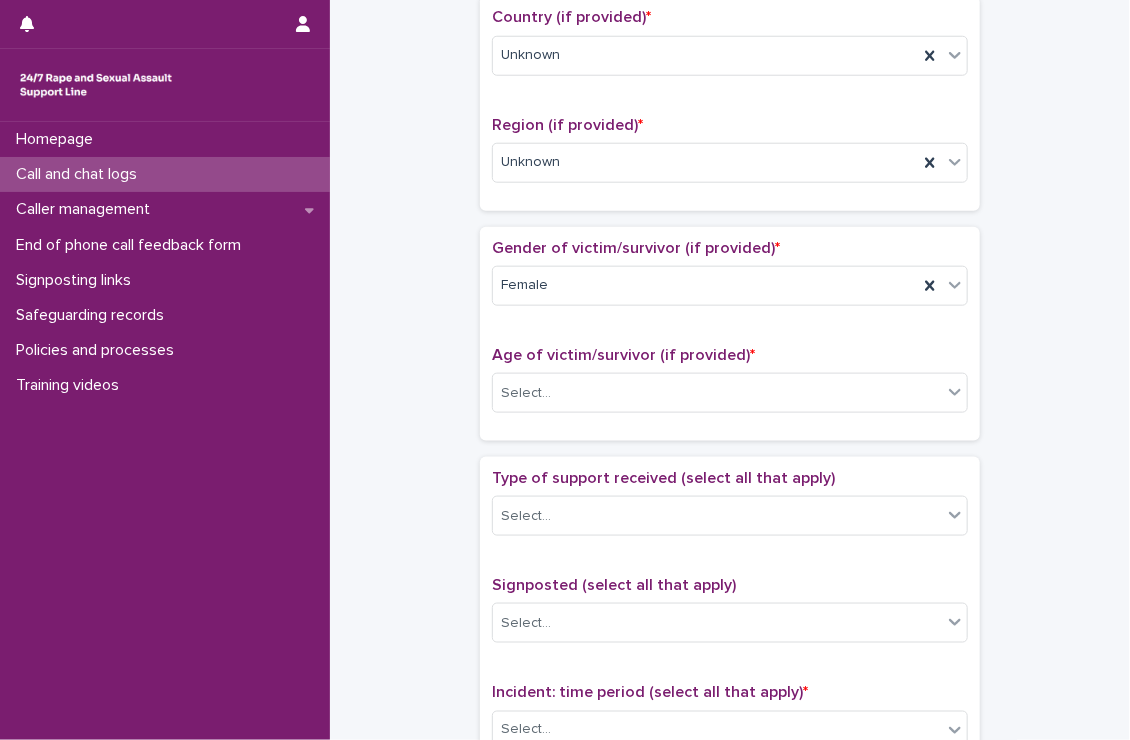 click on "Age of victim/survivor (if provided) * Select..." at bounding box center [730, 387] 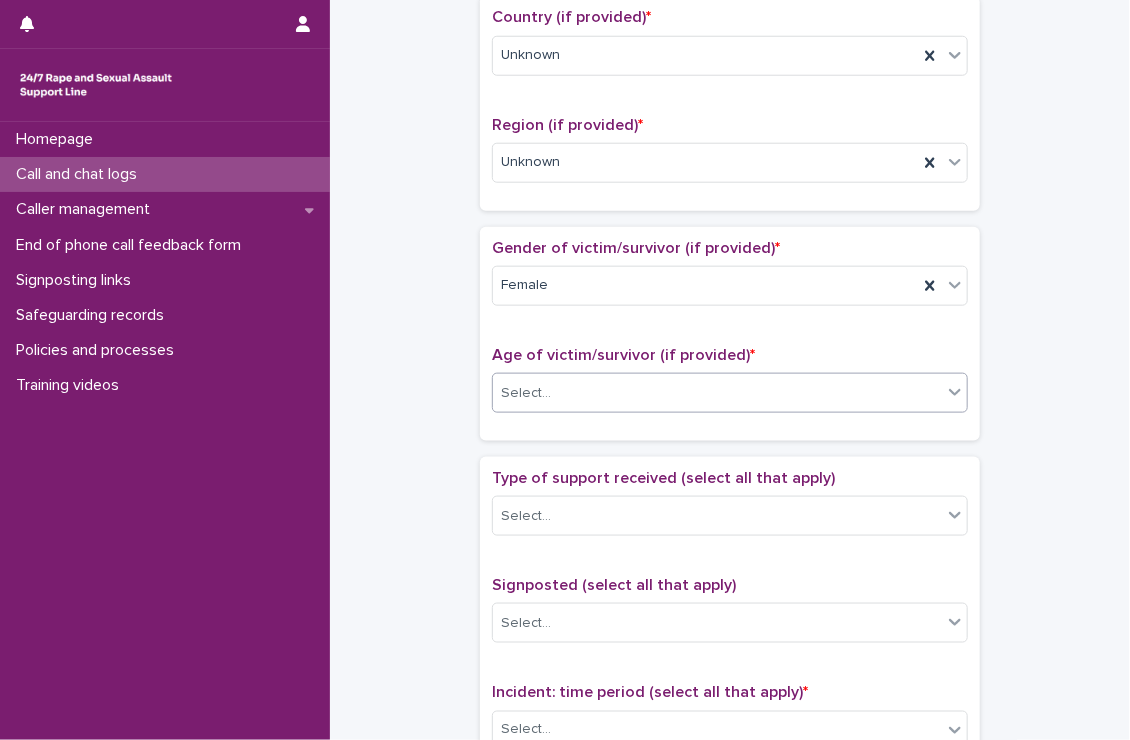 click on "Select..." at bounding box center (717, 393) 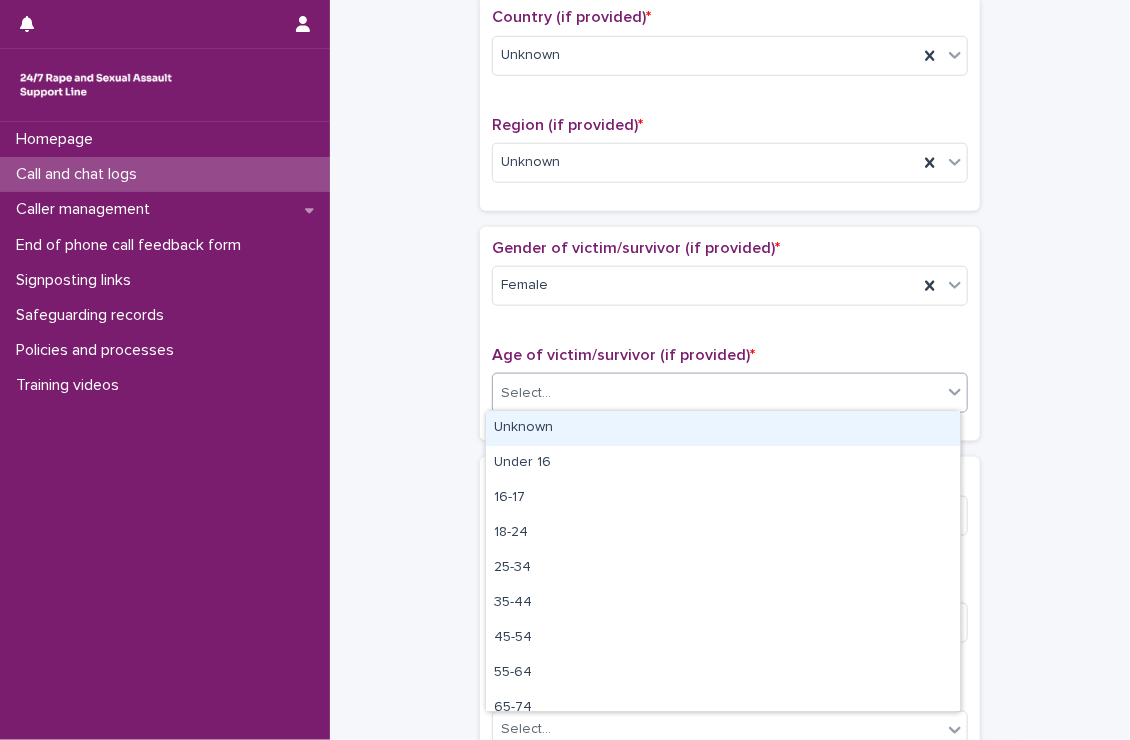click on "Unknown" at bounding box center [723, 428] 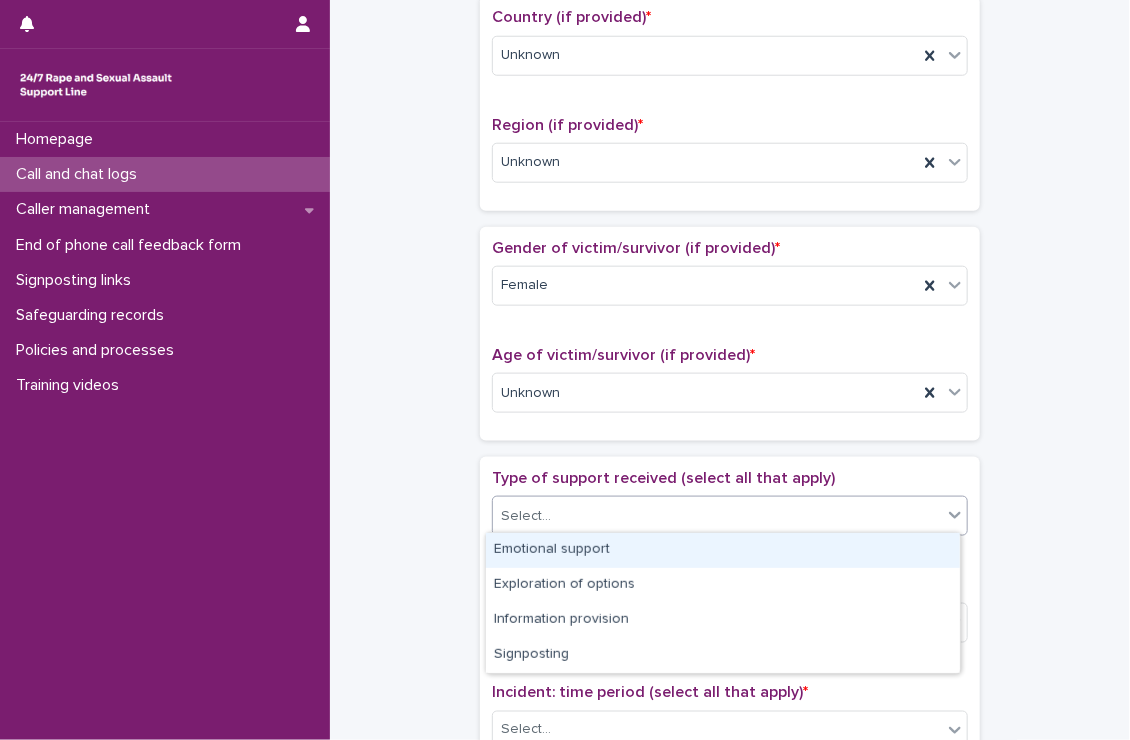 click on "Select..." at bounding box center [717, 516] 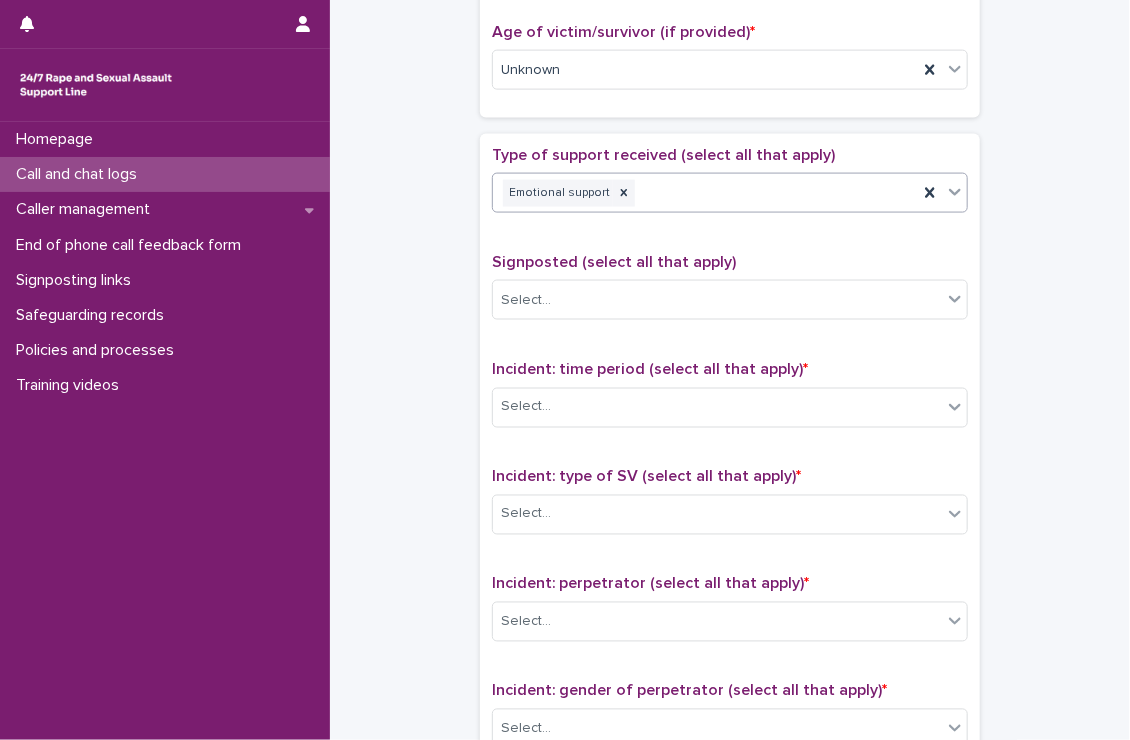 scroll, scrollTop: 1015, scrollLeft: 0, axis: vertical 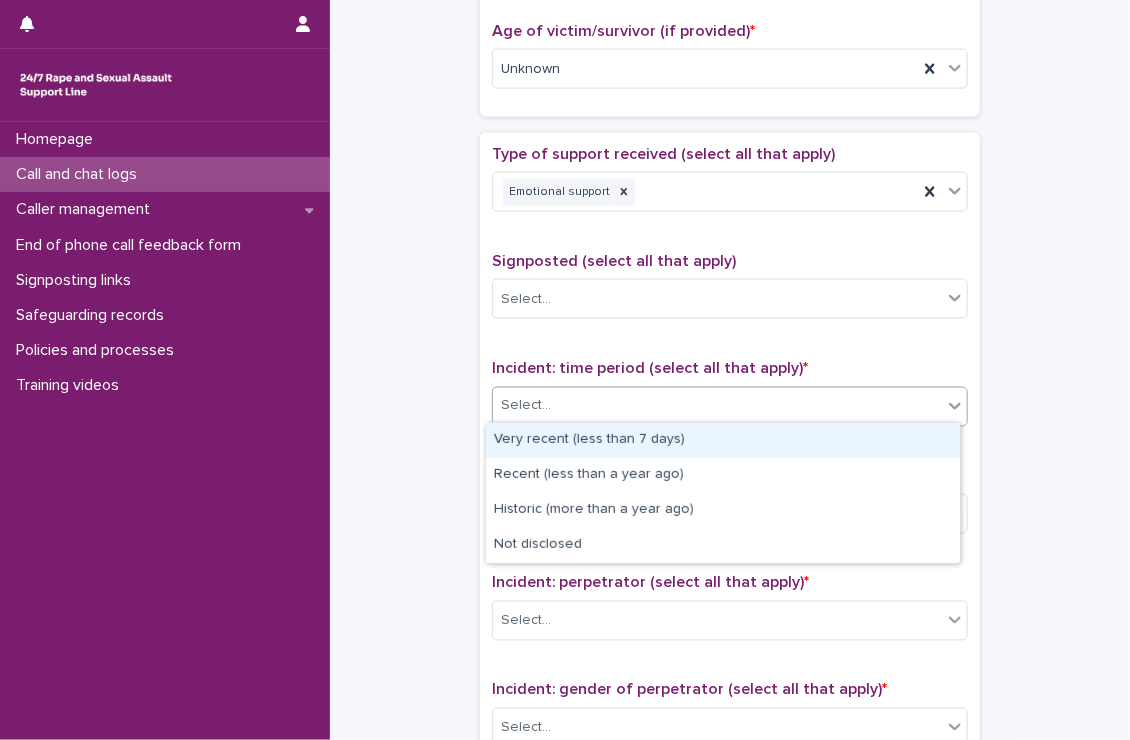click on "Select..." at bounding box center (717, 406) 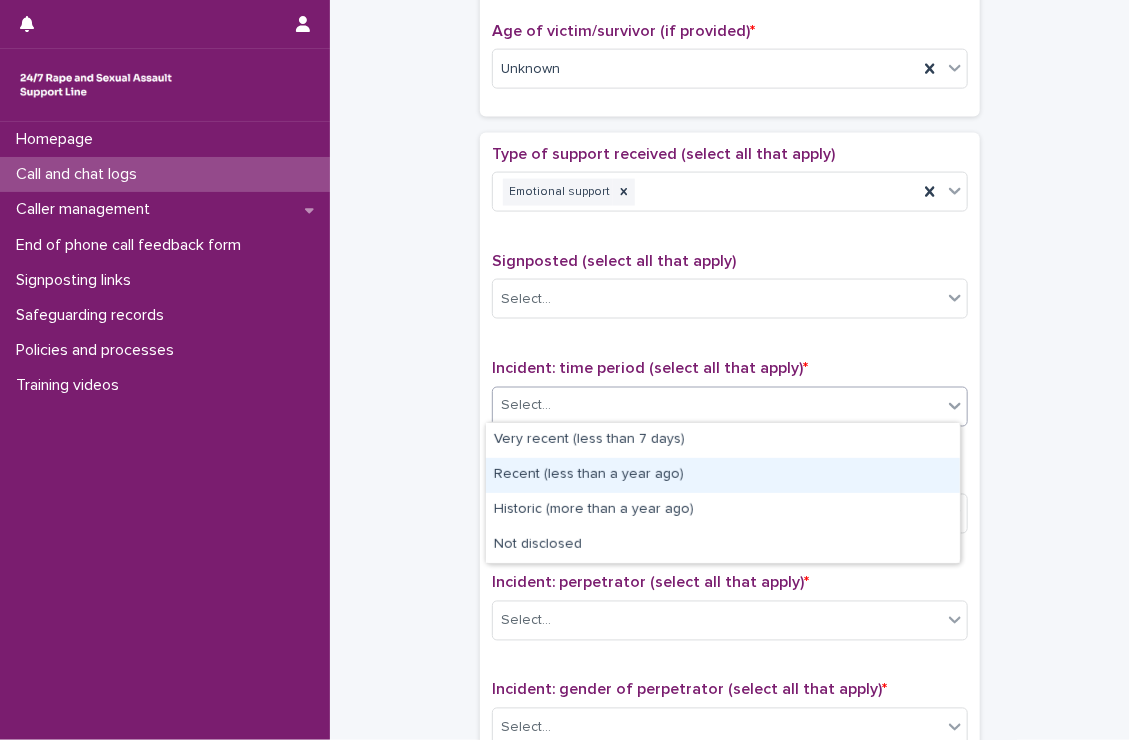 click on "Recent (less than a year ago)" at bounding box center (723, 475) 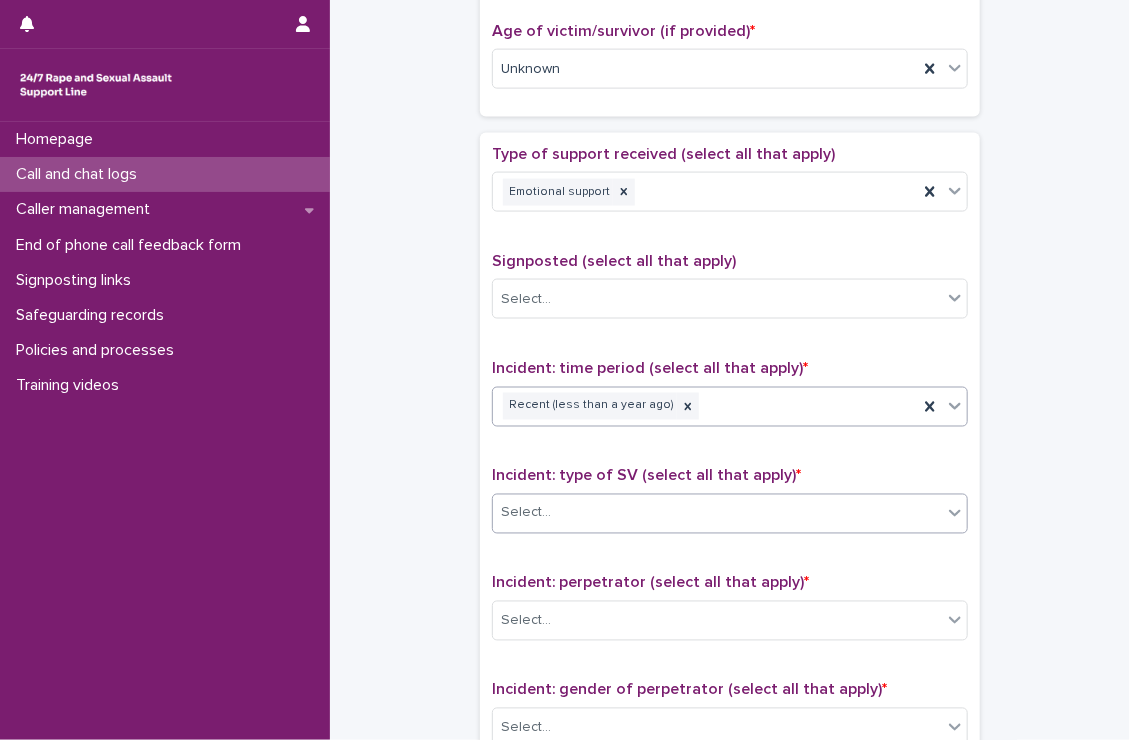 click on "Select..." at bounding box center (717, 513) 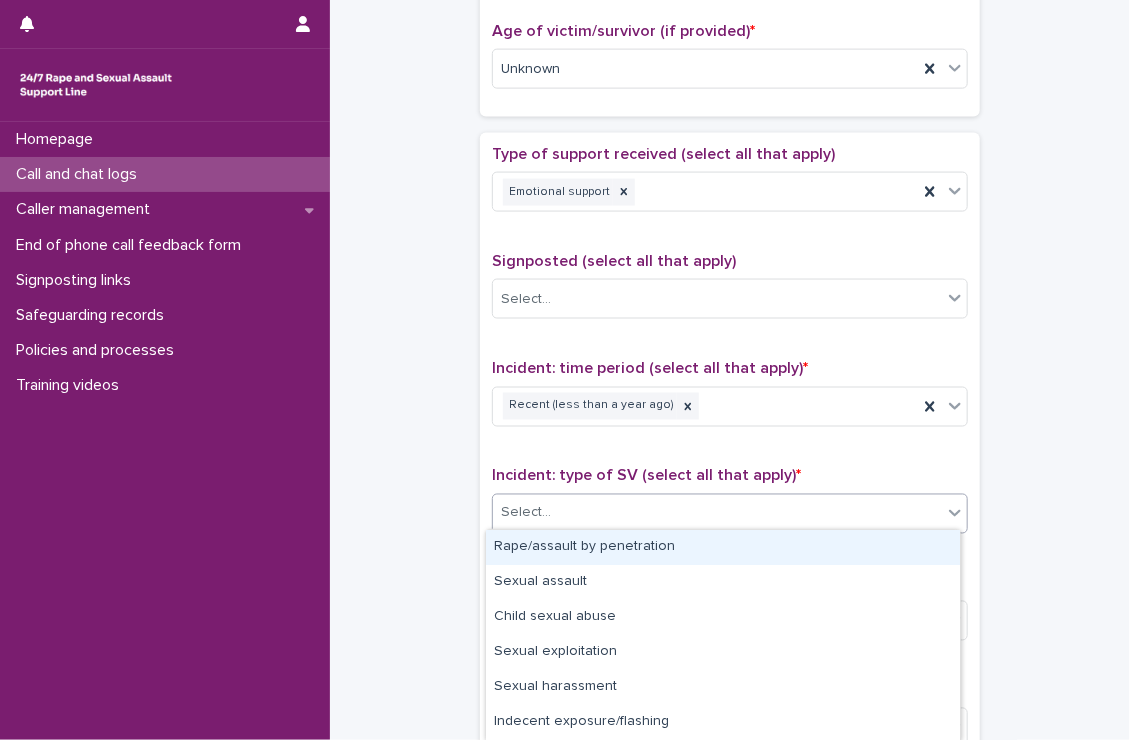 click on "Rape/assault by penetration" at bounding box center [723, 547] 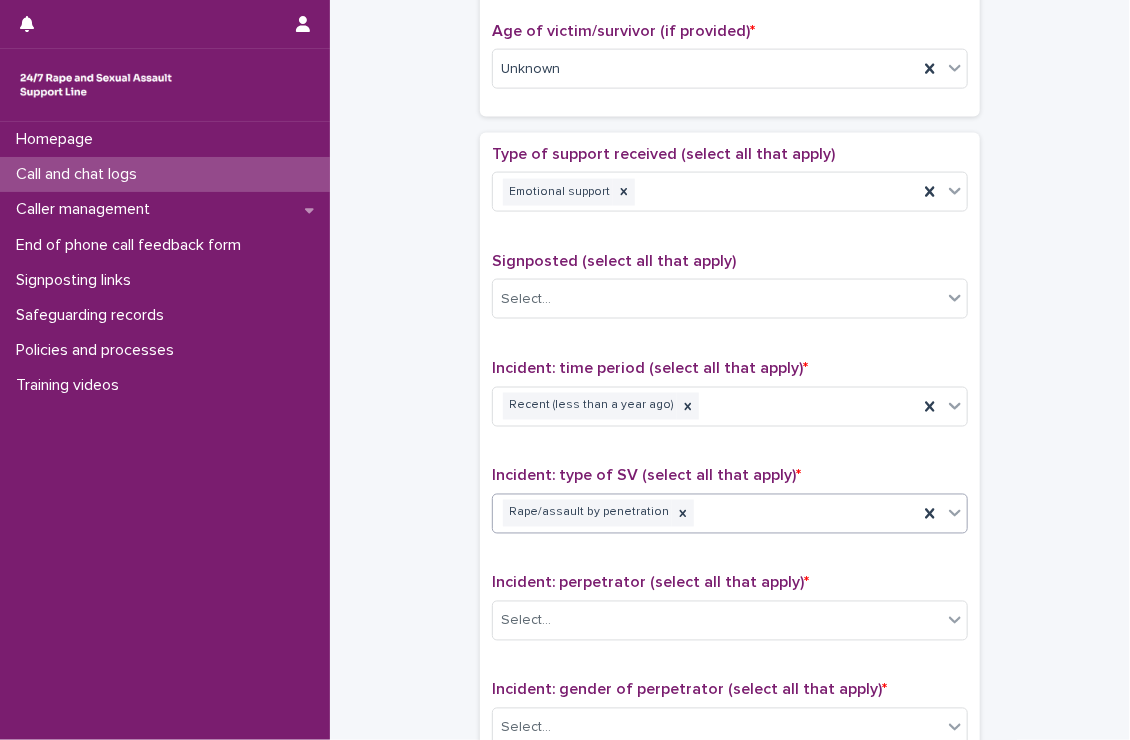 click at bounding box center (683, 513) 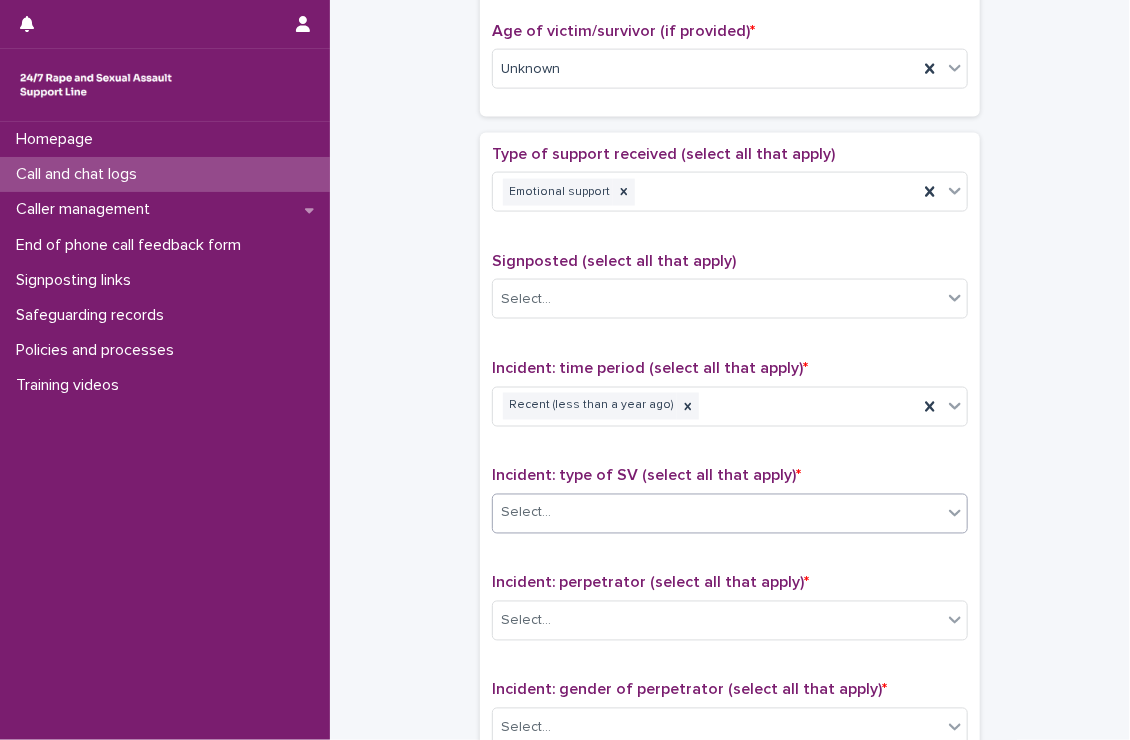 click on "Select..." at bounding box center [717, 513] 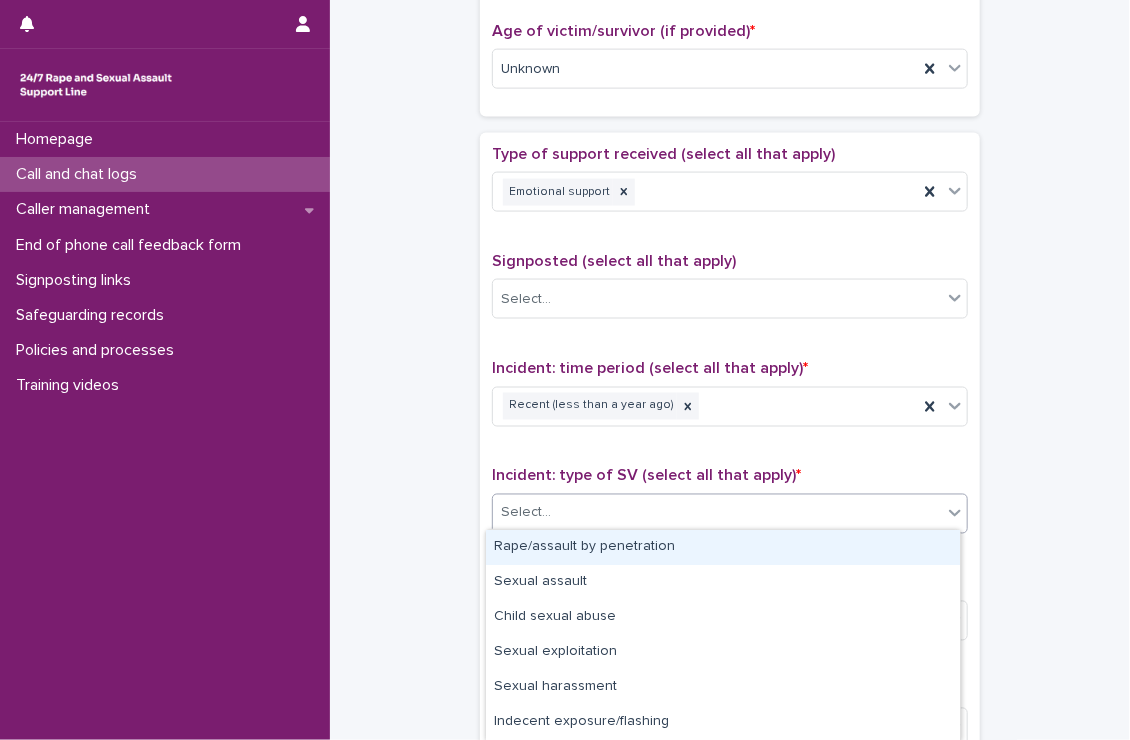 click on "Rape/assault by penetration" at bounding box center [723, 547] 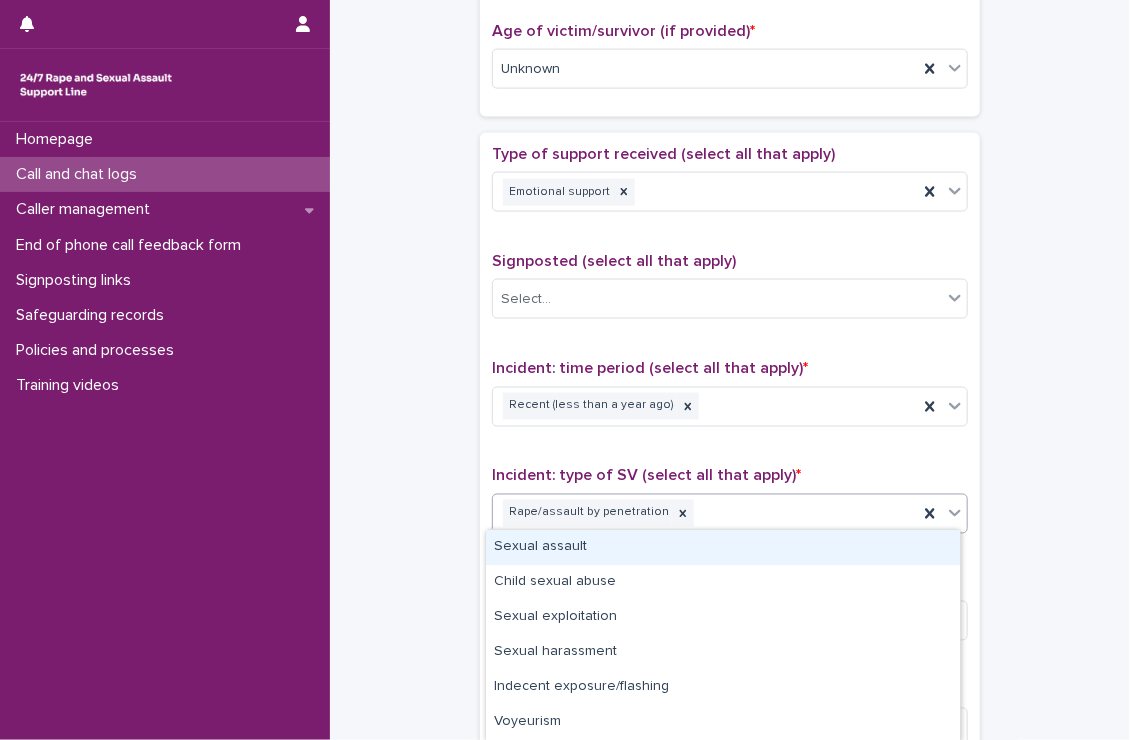 click on "Rape/assault by penetration" at bounding box center [705, 513] 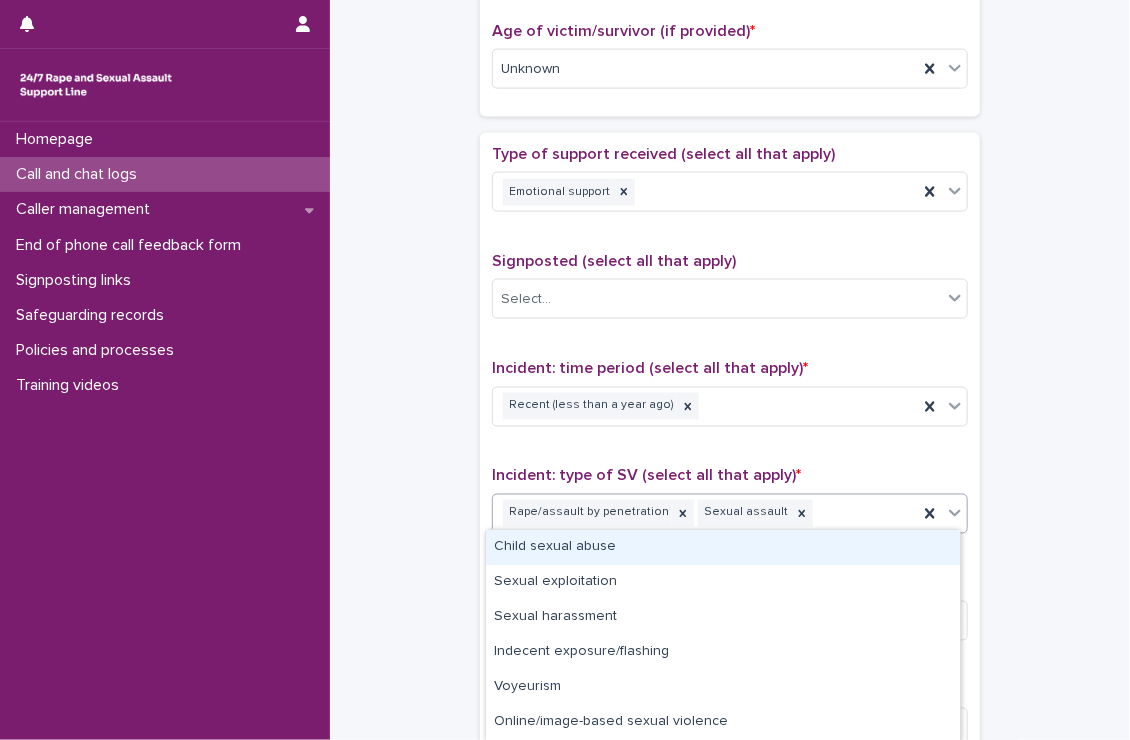click on "Rape/assault by penetration Sexual assault" at bounding box center (705, 513) 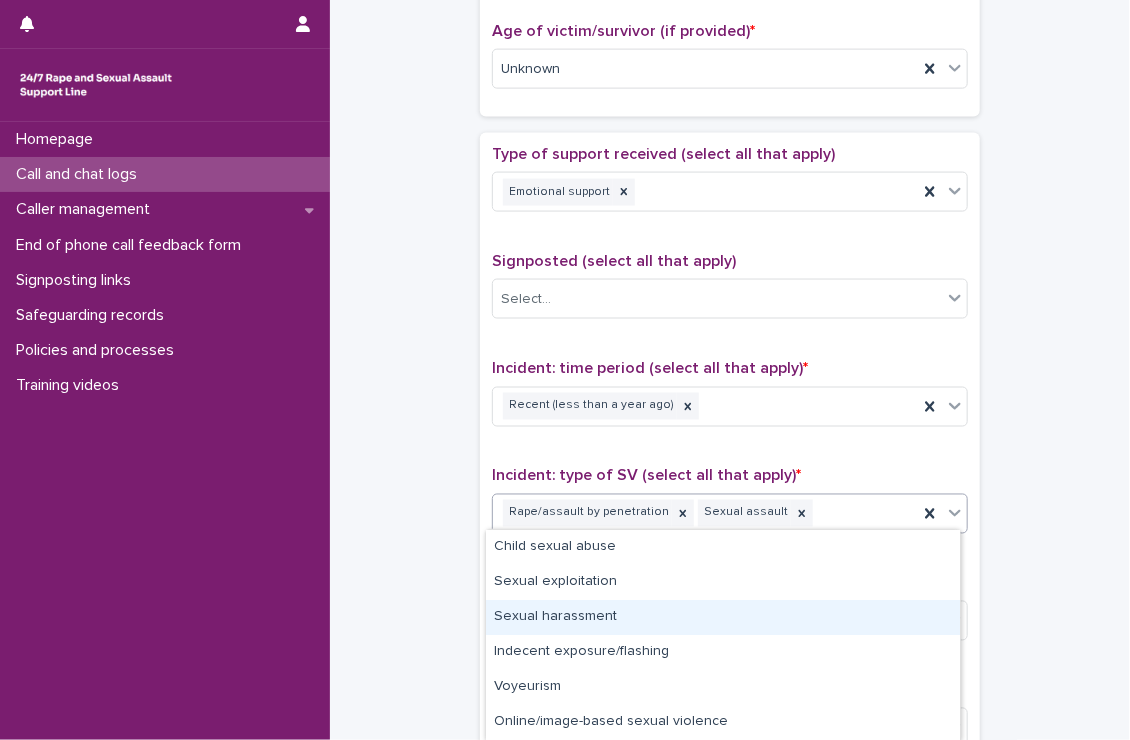 scroll, scrollTop: 63, scrollLeft: 0, axis: vertical 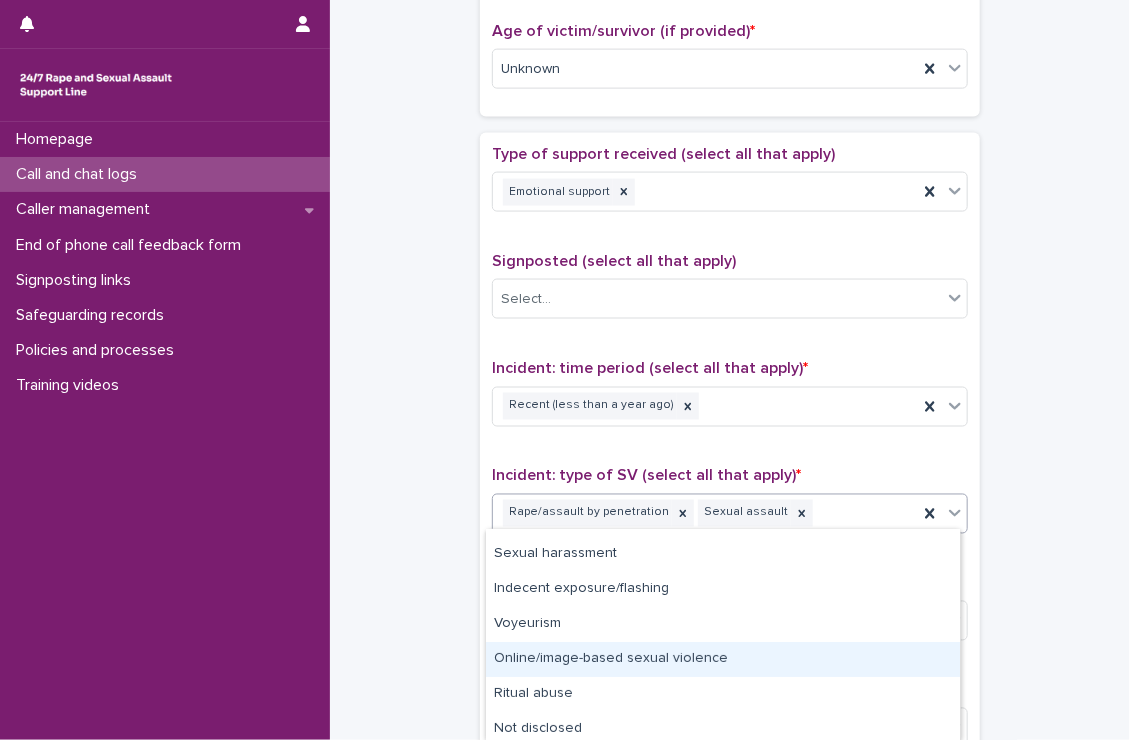 click on "Online/image-based sexual violence" at bounding box center [723, 659] 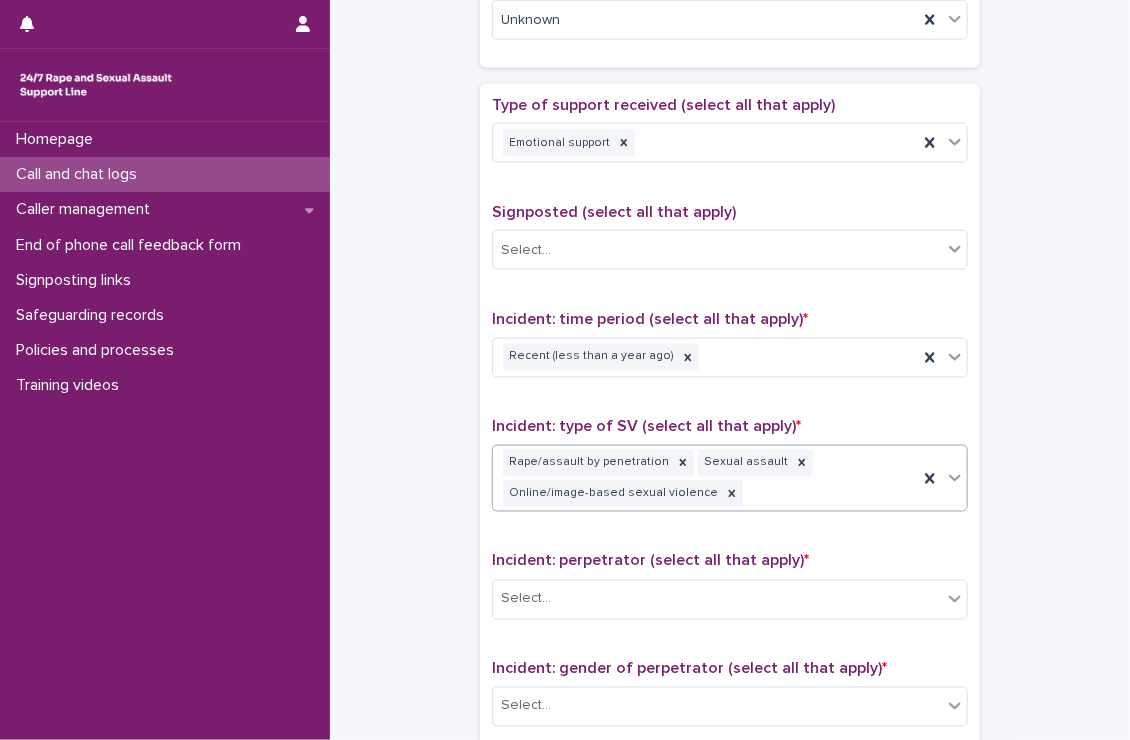 scroll, scrollTop: 1194, scrollLeft: 0, axis: vertical 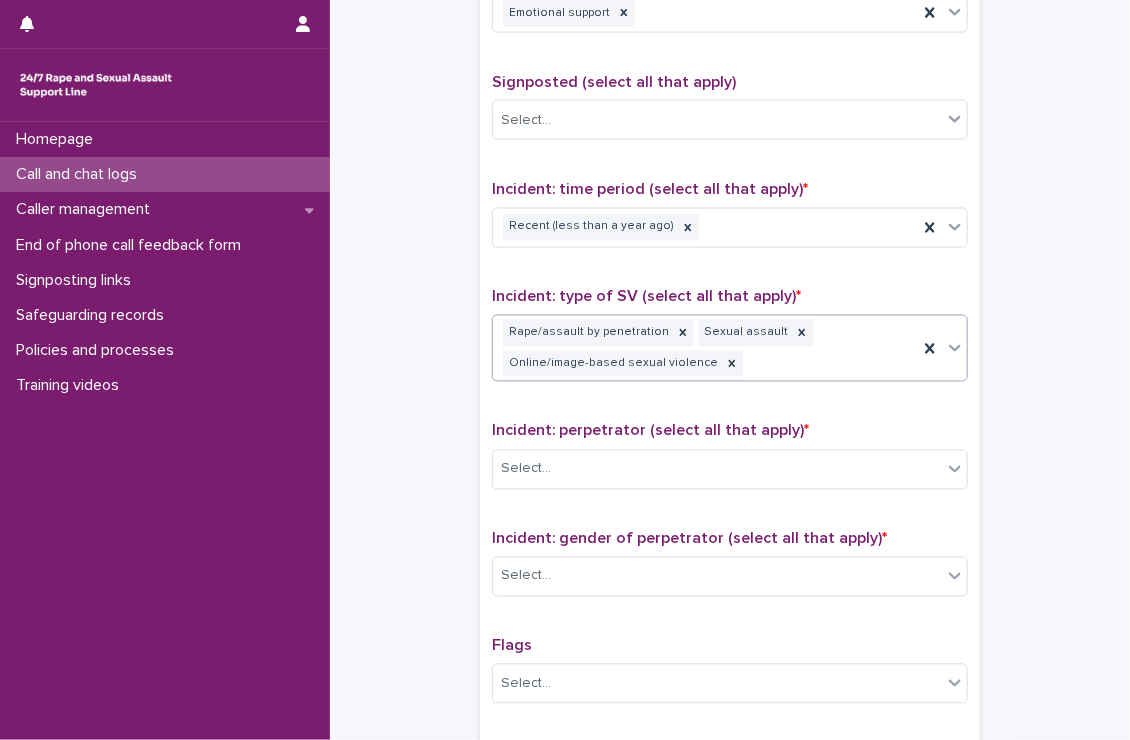 click on "Rape/assault by penetration Sexual assault Online/image-based sexual violence" at bounding box center [705, 349] 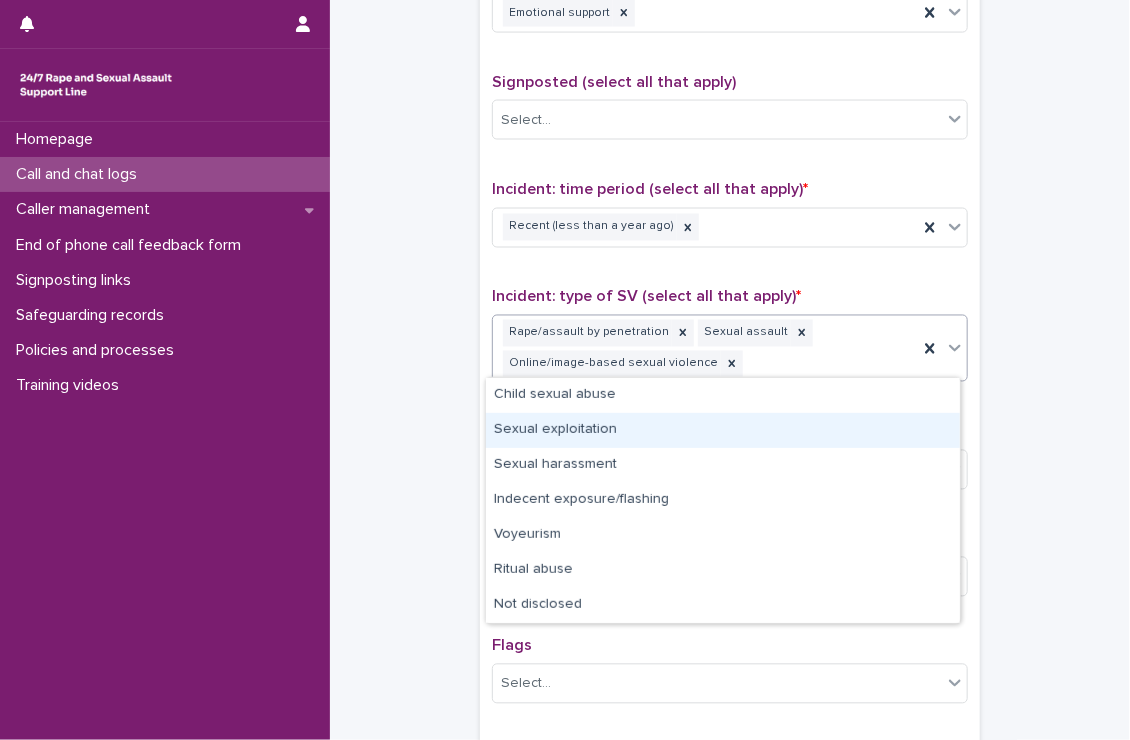 click on "**********" at bounding box center [730, -146] 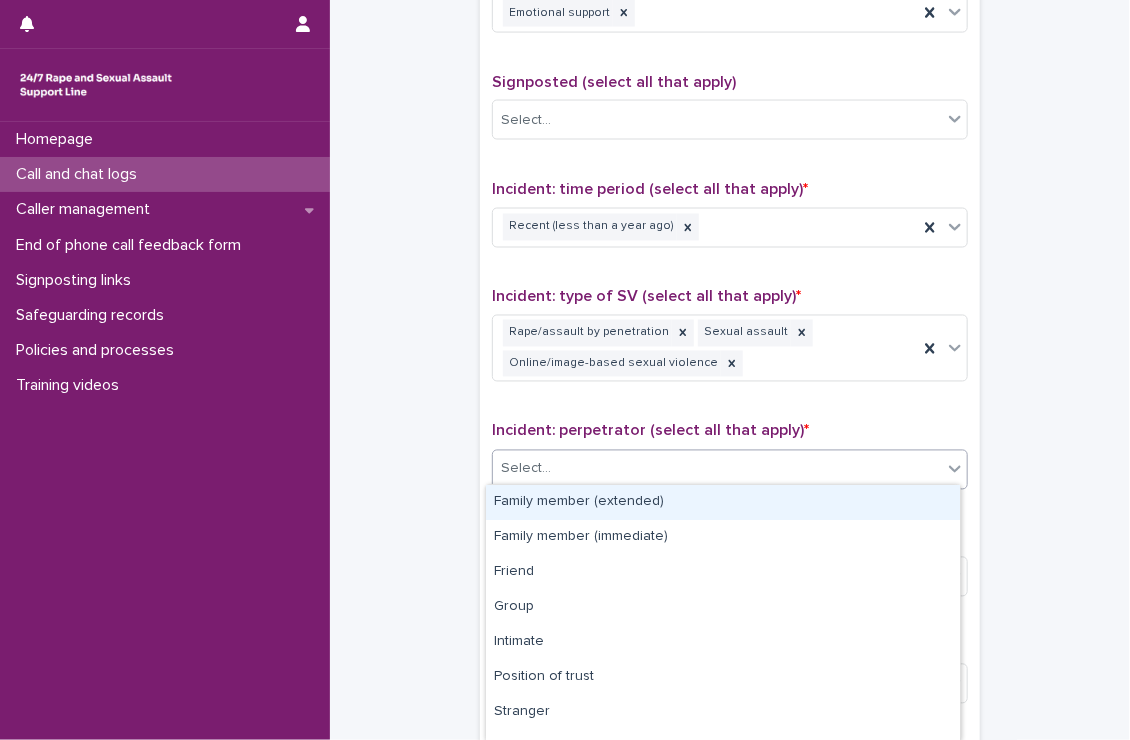 click on "Select..." at bounding box center (526, 469) 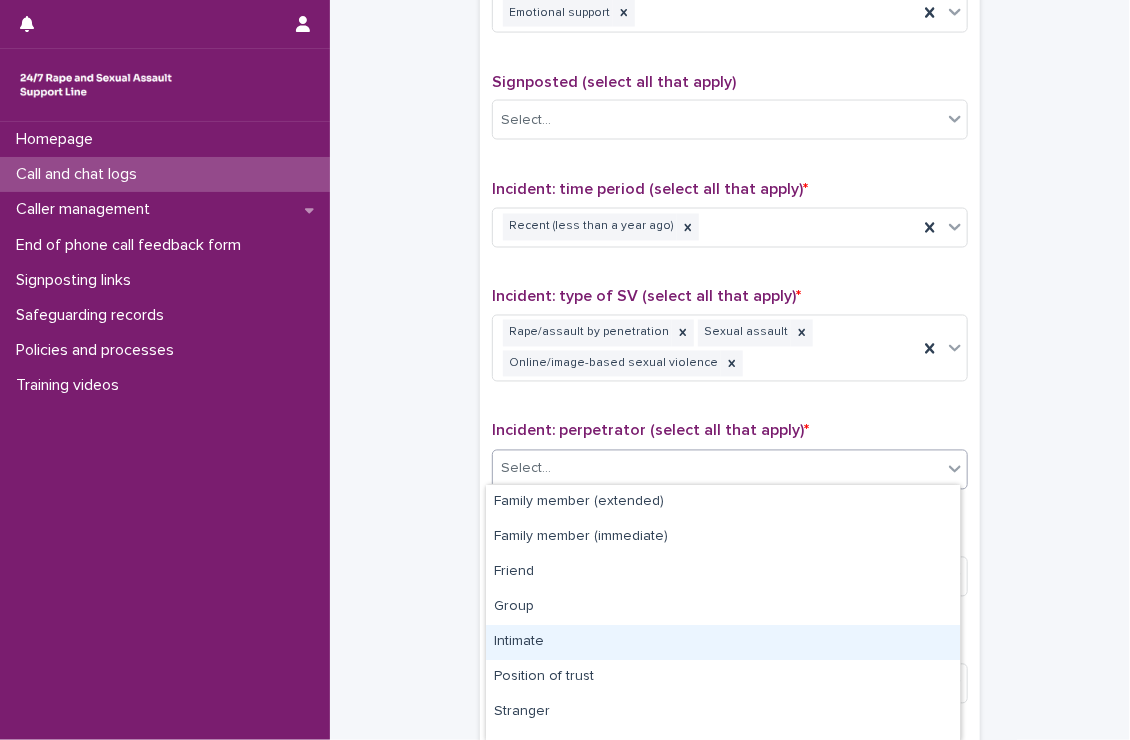 click on "Intimate" at bounding box center [723, 642] 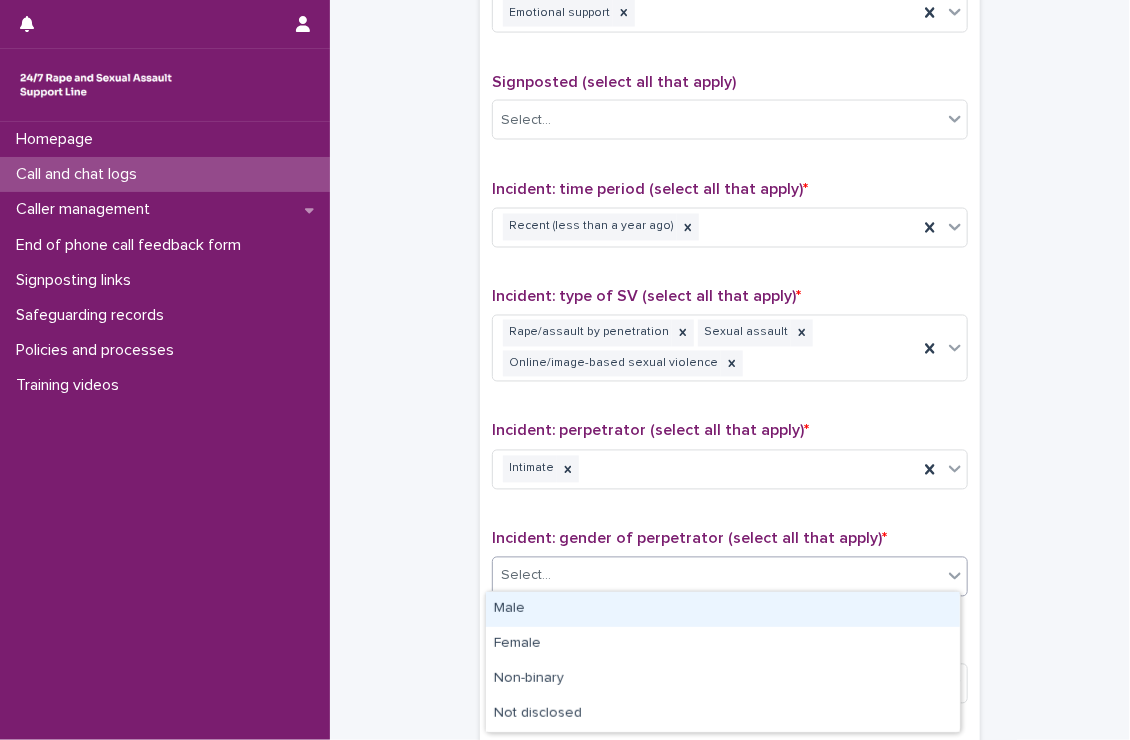 click on "Select..." at bounding box center (717, 576) 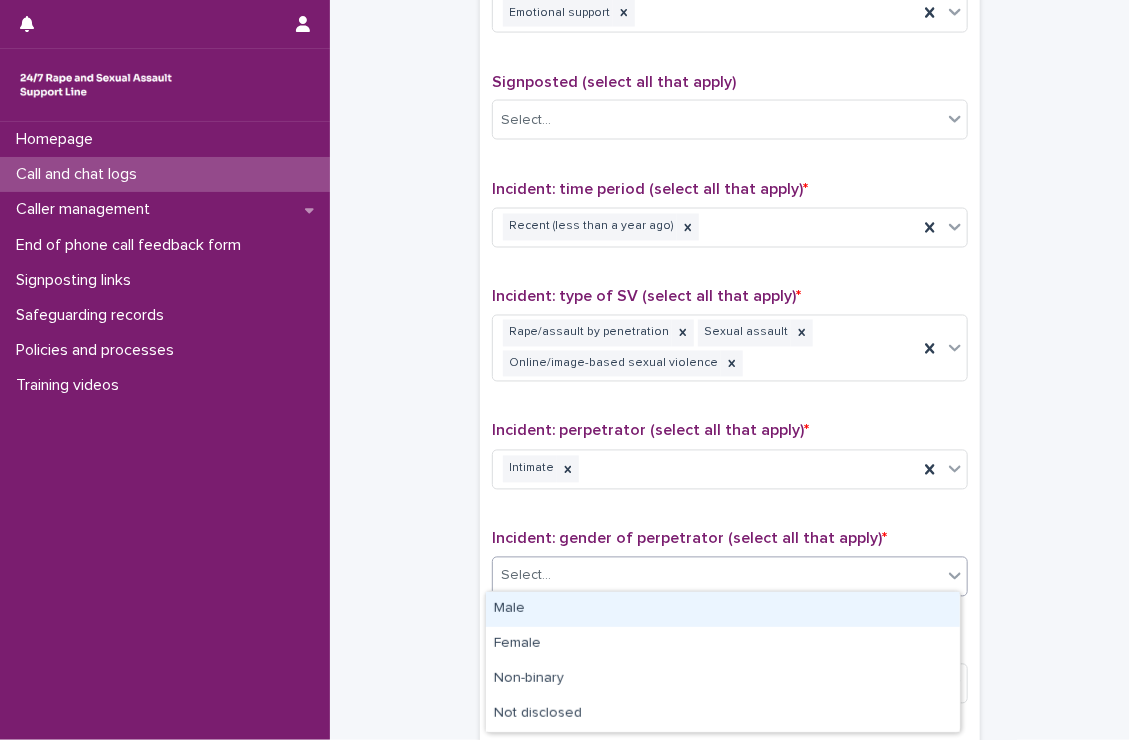 click on "Male" at bounding box center (723, 609) 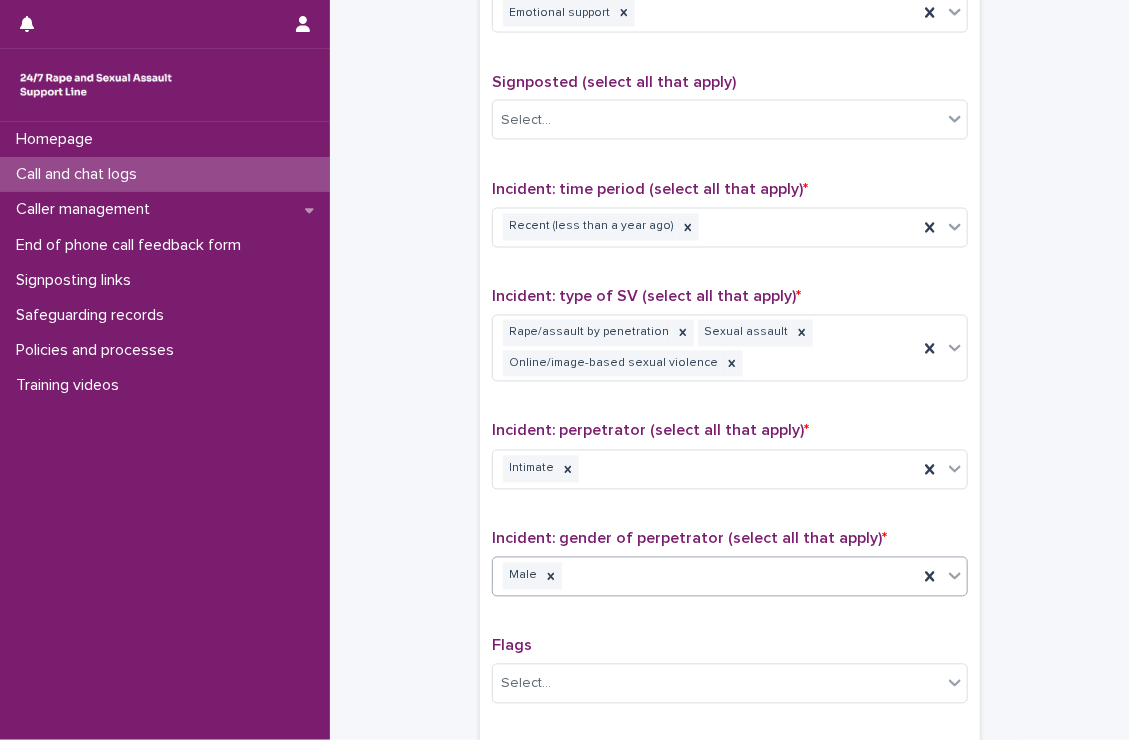 scroll, scrollTop: 1494, scrollLeft: 0, axis: vertical 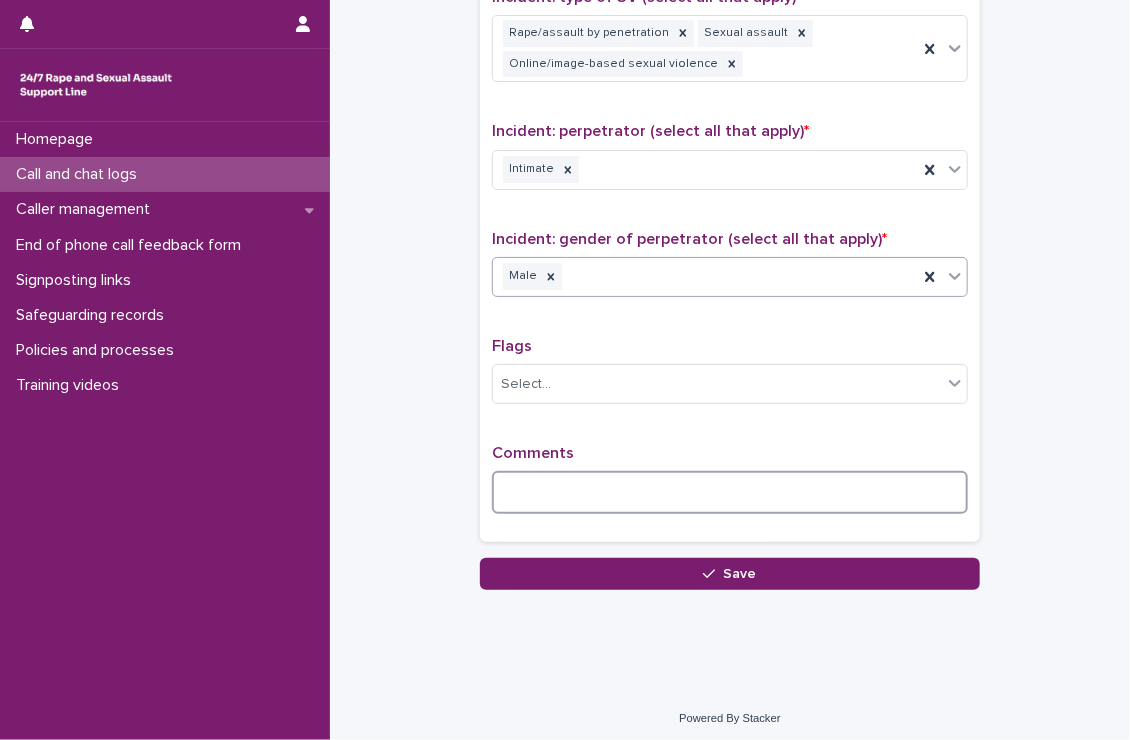 click at bounding box center [730, 492] 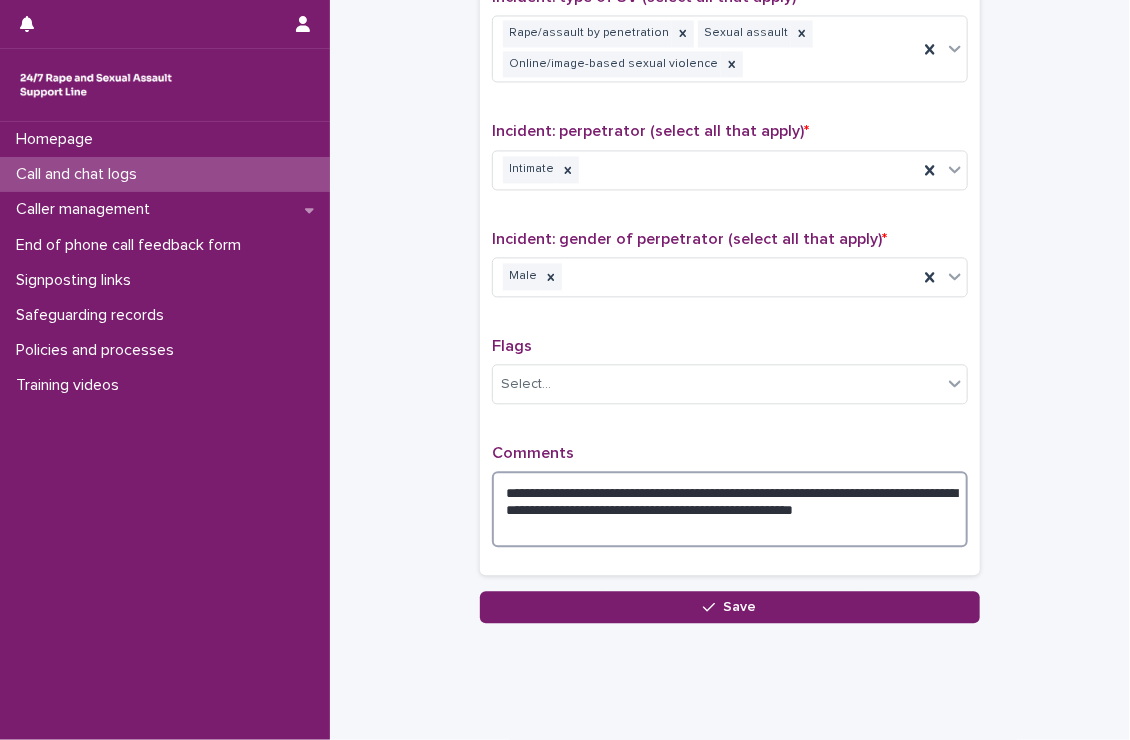 click on "**********" at bounding box center (730, 509) 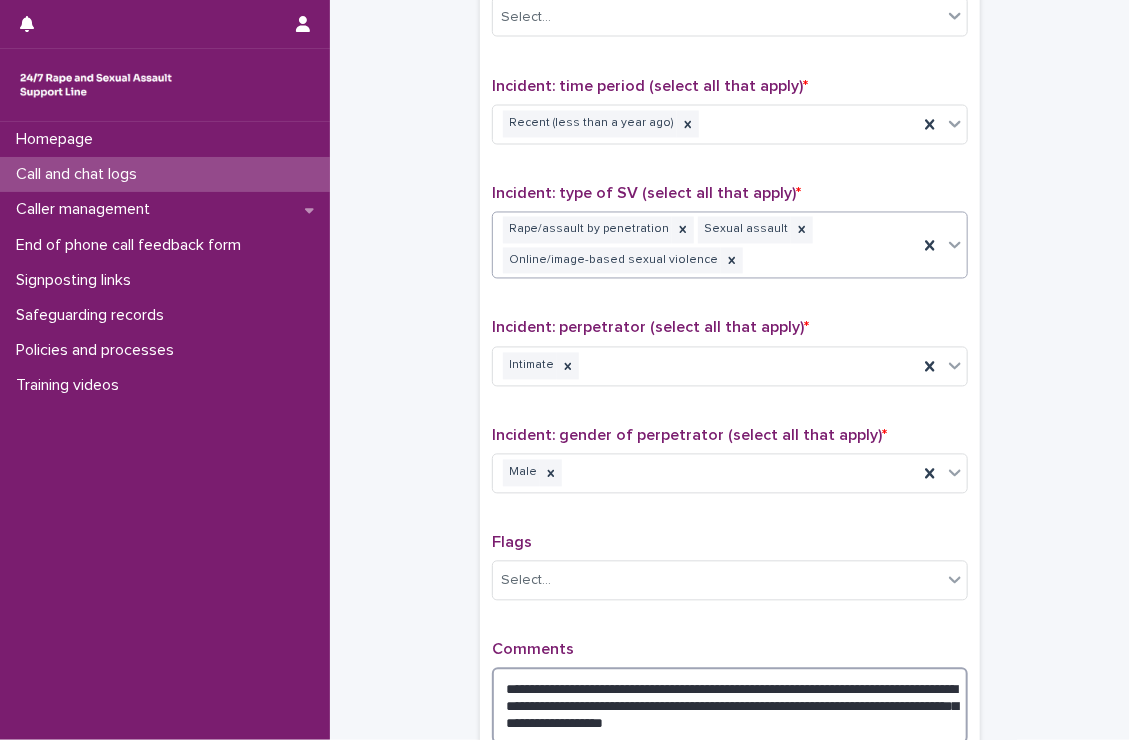 scroll, scrollTop: 1298, scrollLeft: 0, axis: vertical 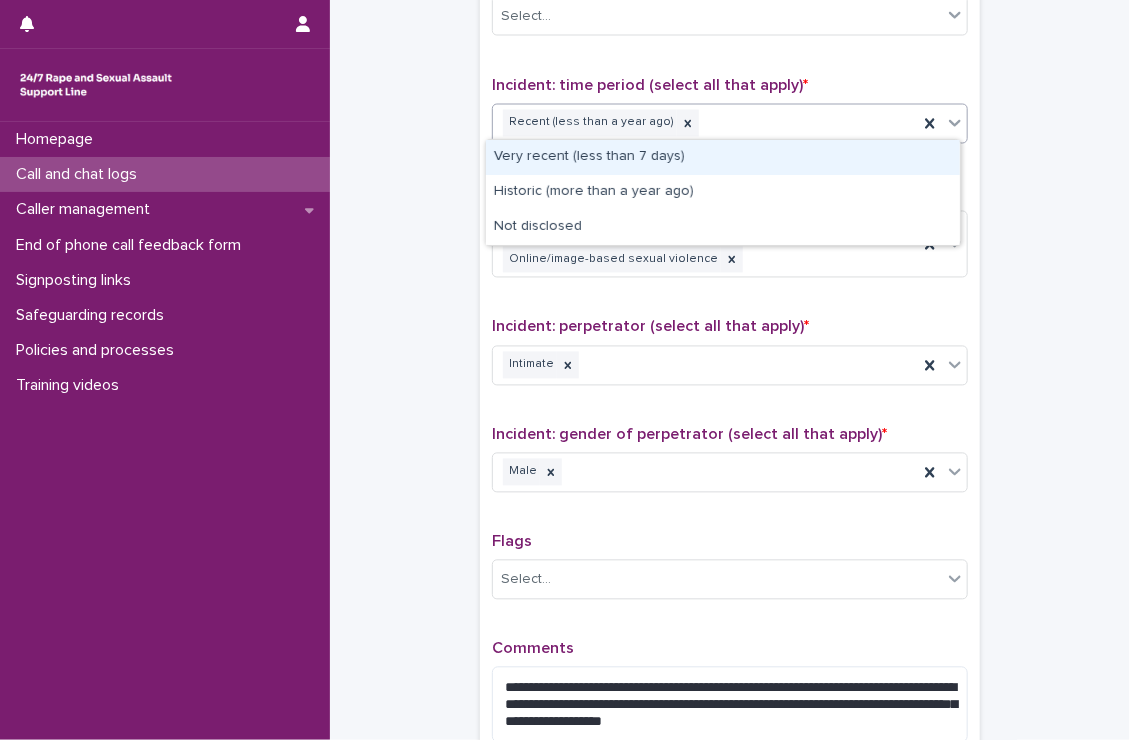 click on "Recent (less than a year ago)" at bounding box center [705, 123] 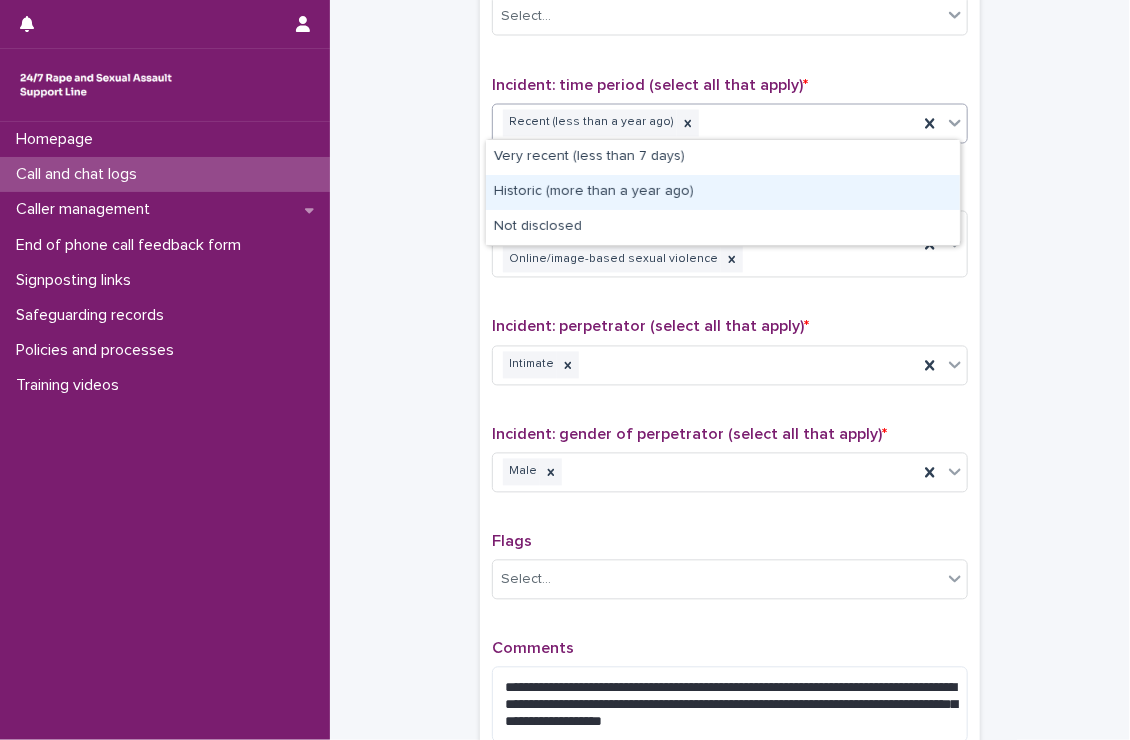click on "Historic (more than a year ago)" at bounding box center [723, 192] 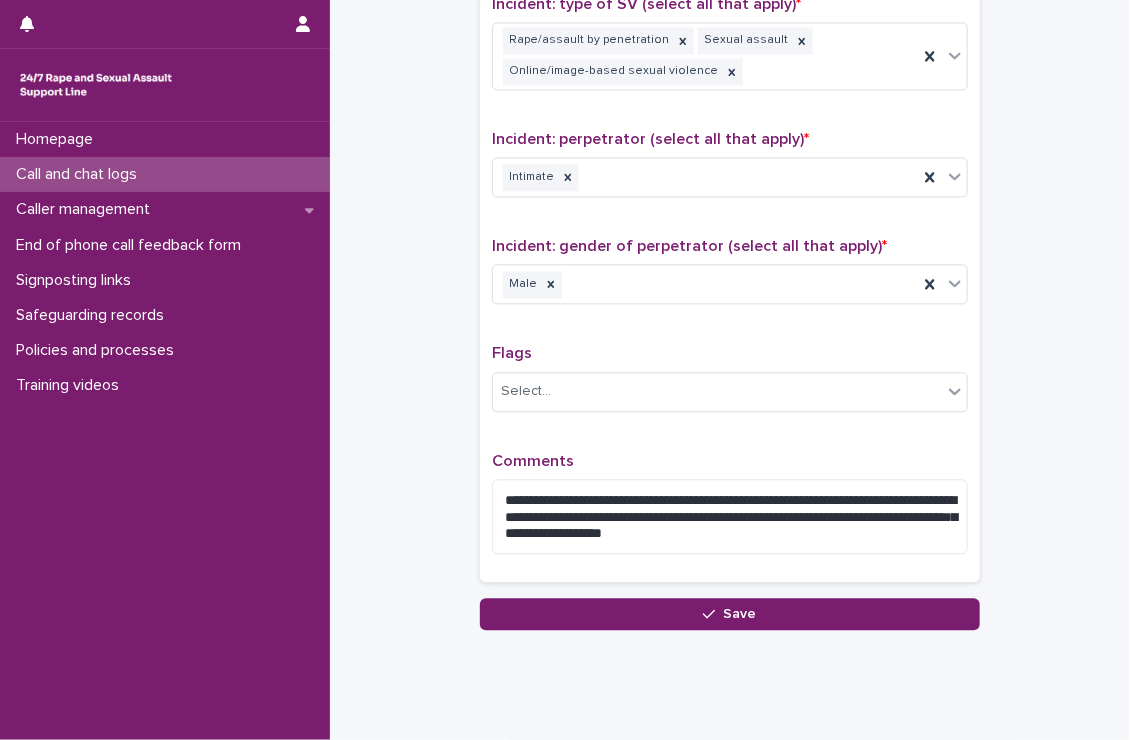 scroll, scrollTop: 1513, scrollLeft: 0, axis: vertical 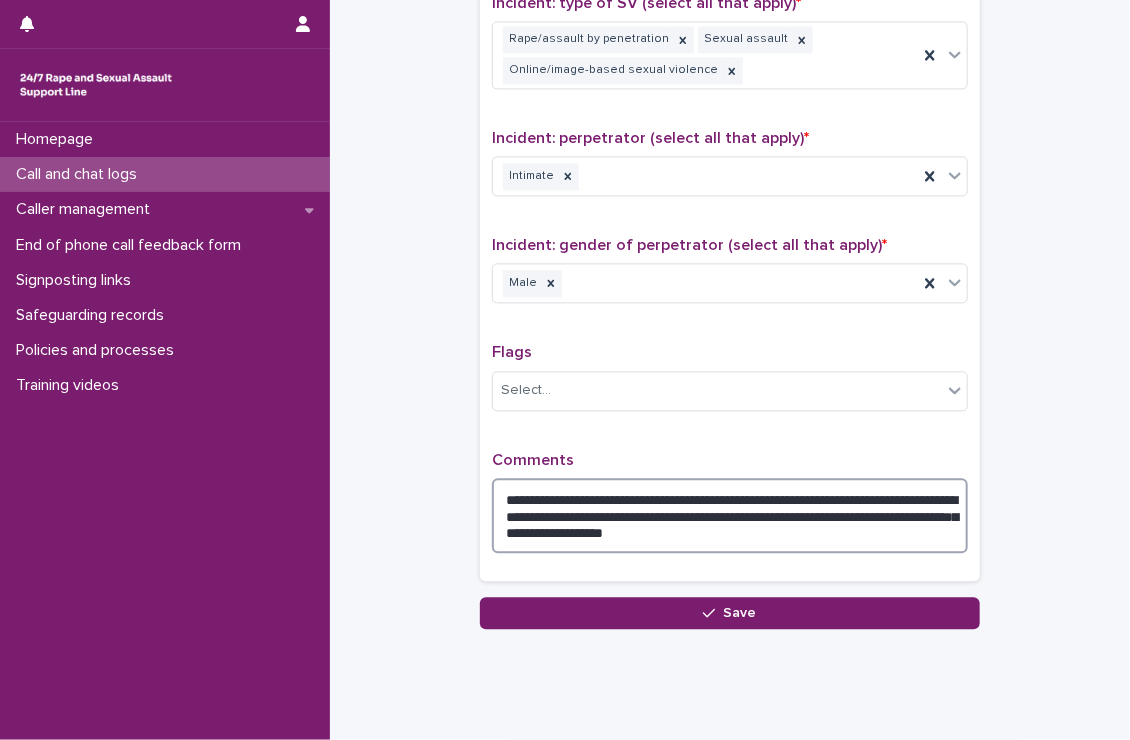 click on "**********" at bounding box center [730, 516] 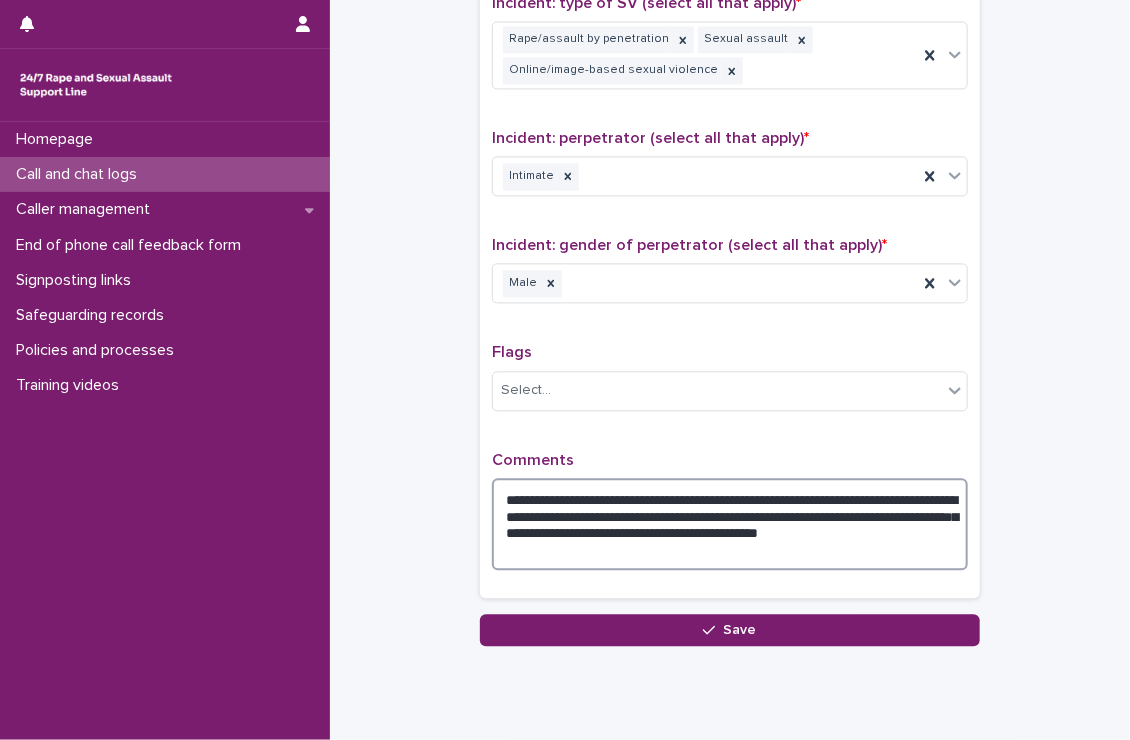 click on "**********" at bounding box center [730, 524] 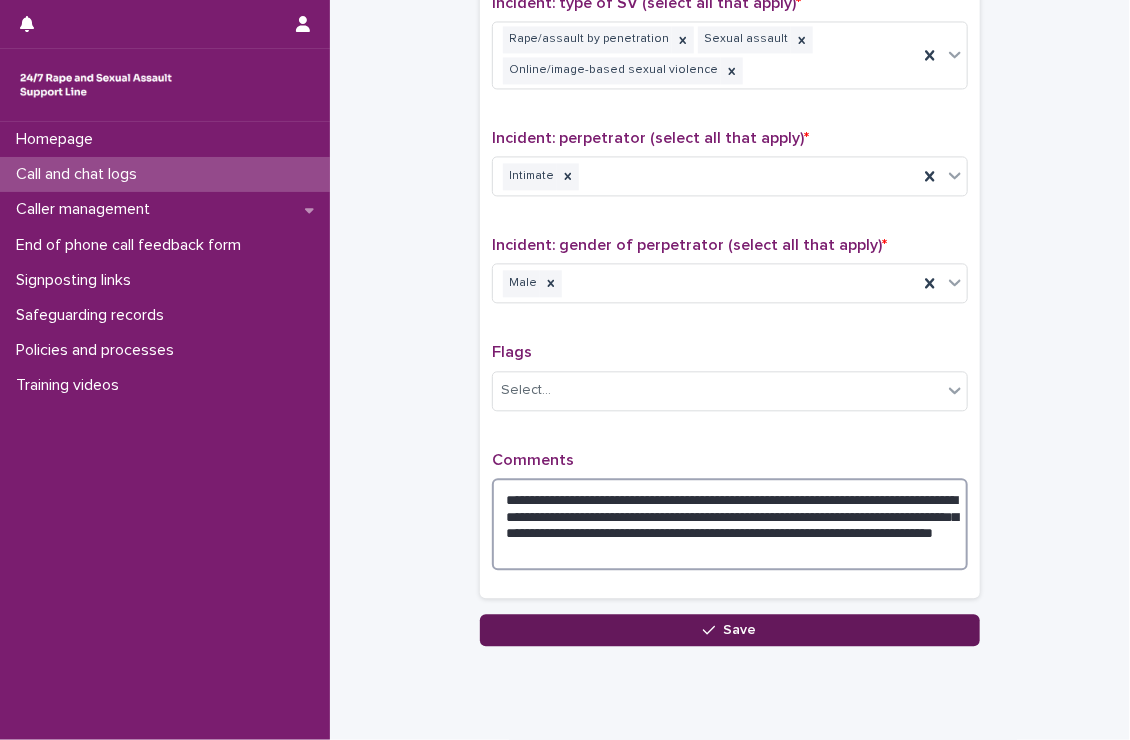 type on "**********" 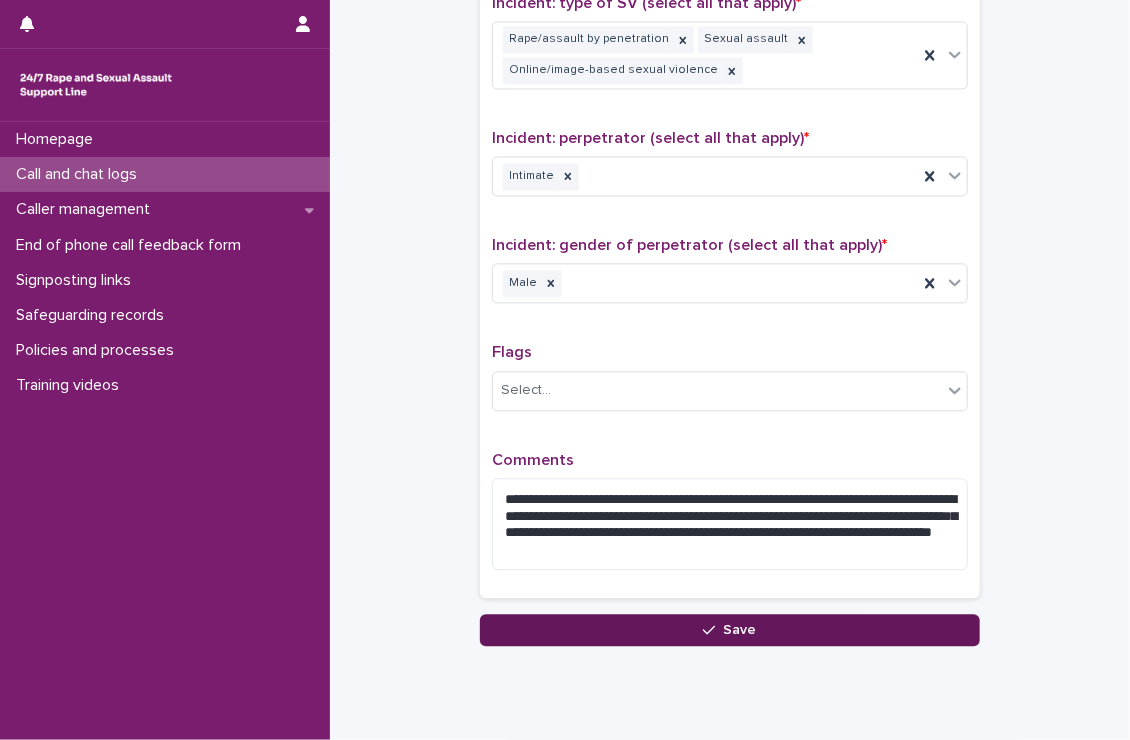 click on "Save" at bounding box center (740, 630) 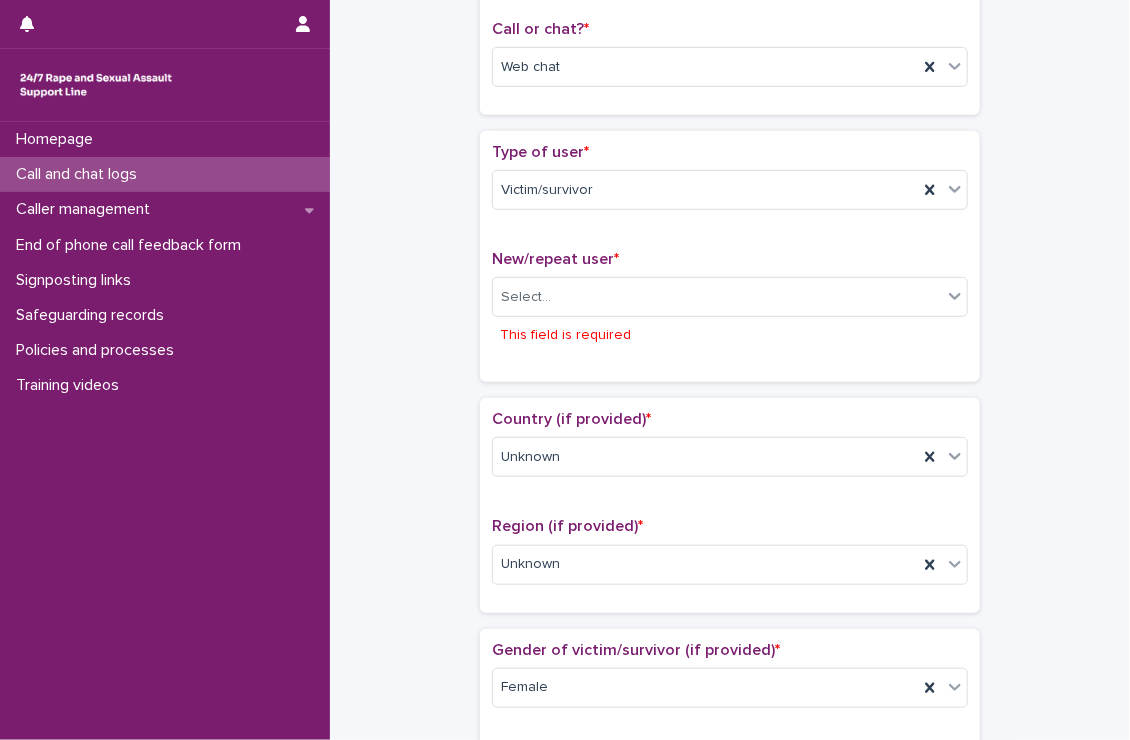 scroll, scrollTop: 318, scrollLeft: 0, axis: vertical 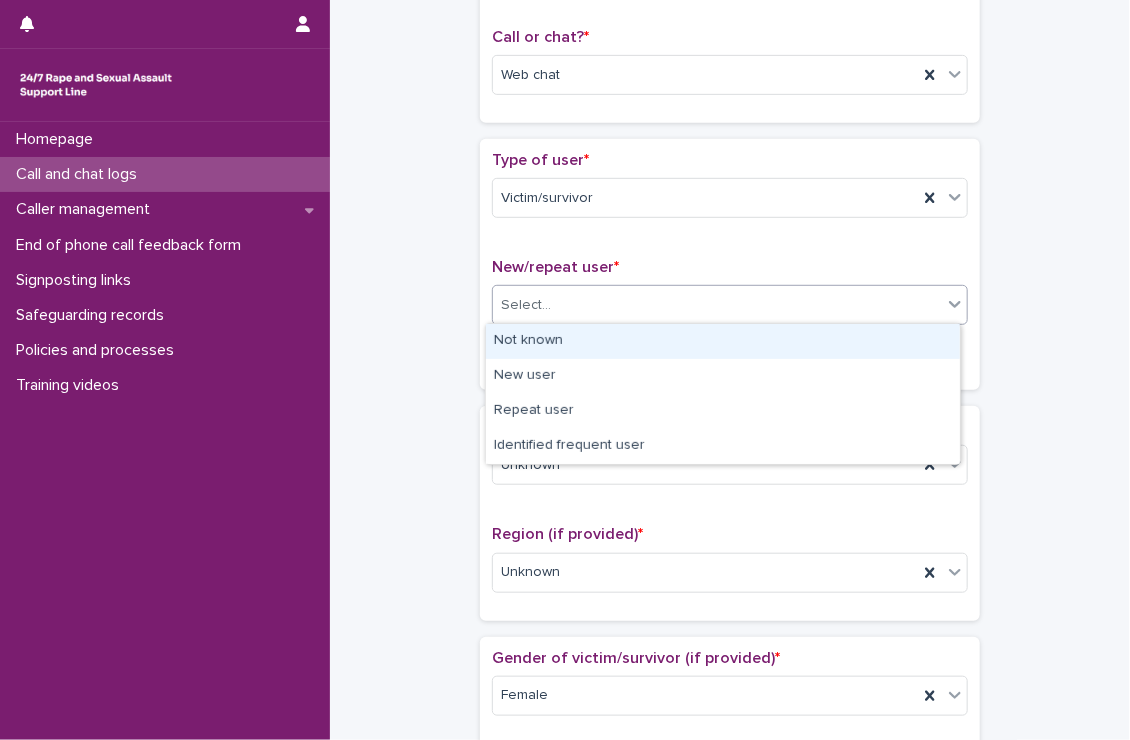 click on "Select..." at bounding box center [717, 305] 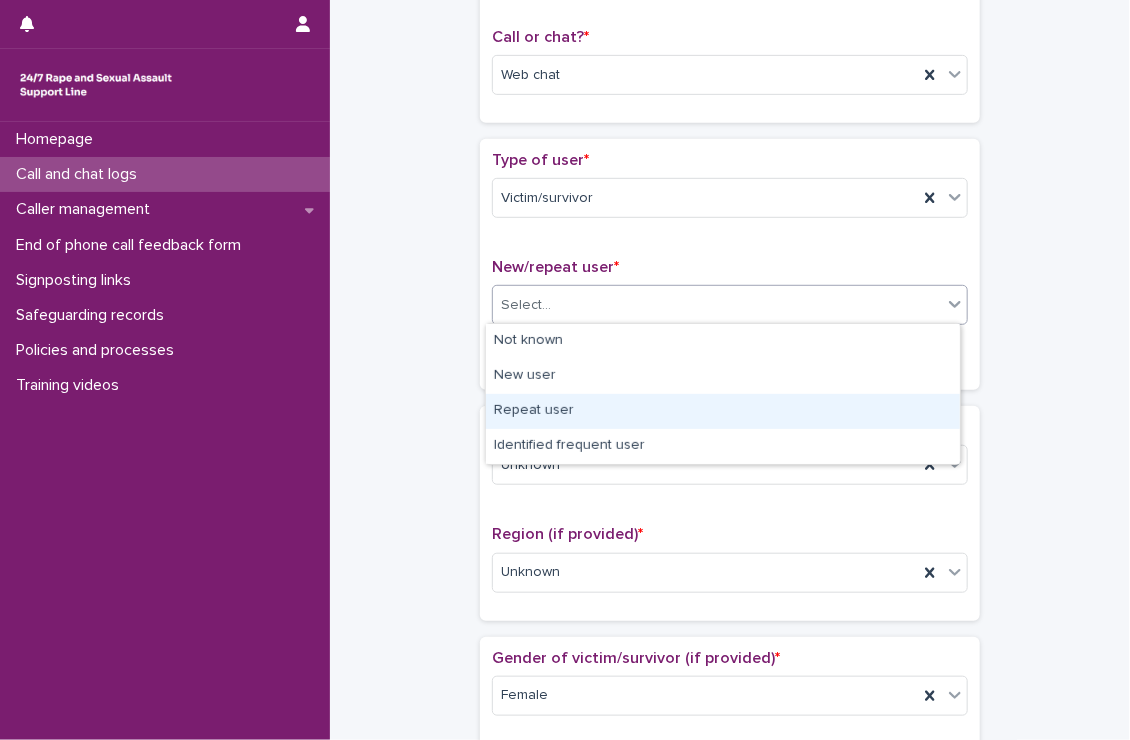 click on "Repeat user" at bounding box center [723, 411] 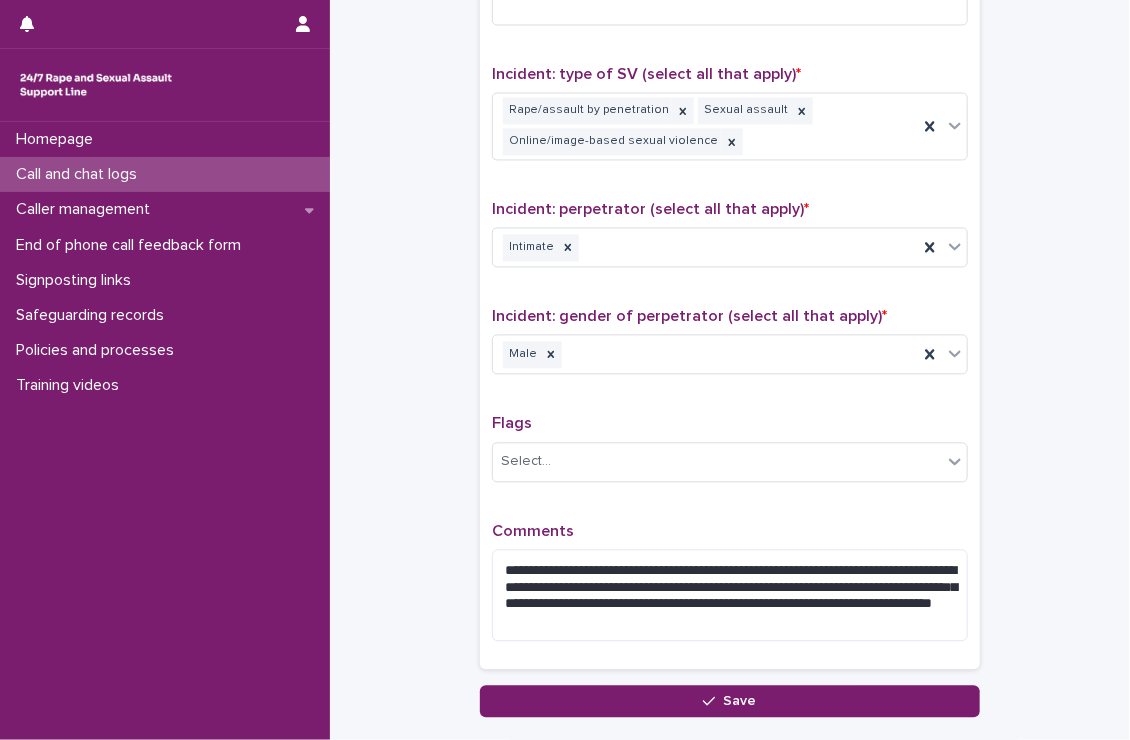 scroll, scrollTop: 1544, scrollLeft: 0, axis: vertical 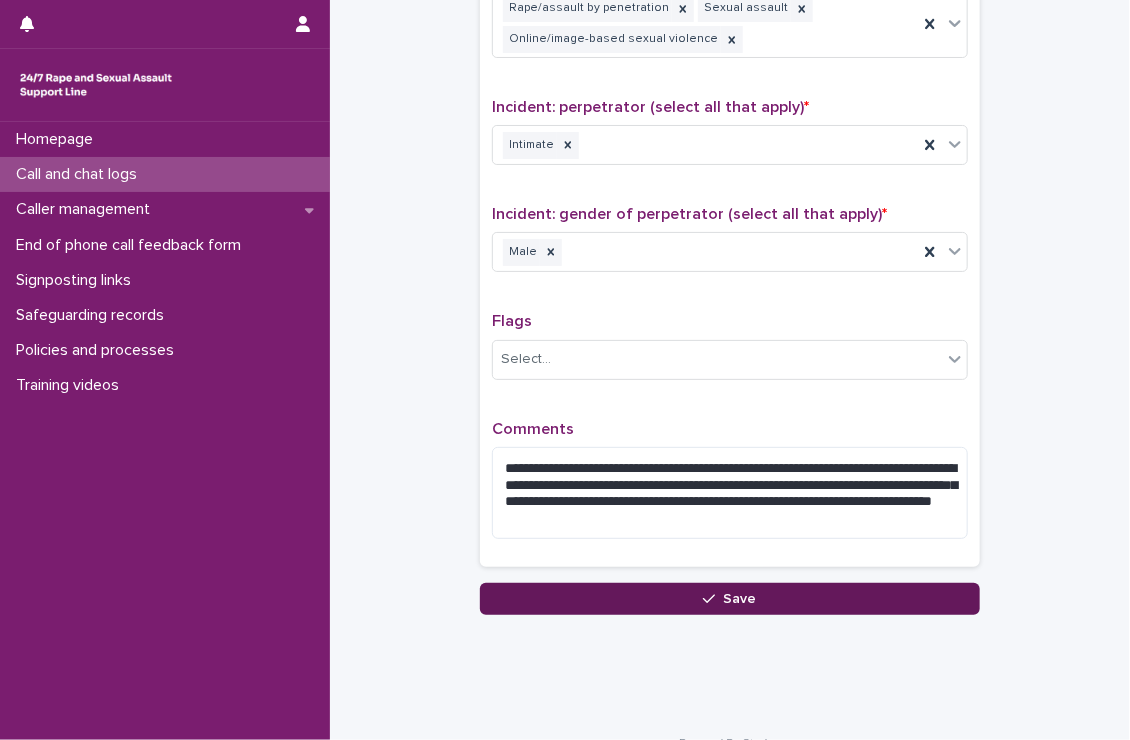 click on "Save" at bounding box center (730, 599) 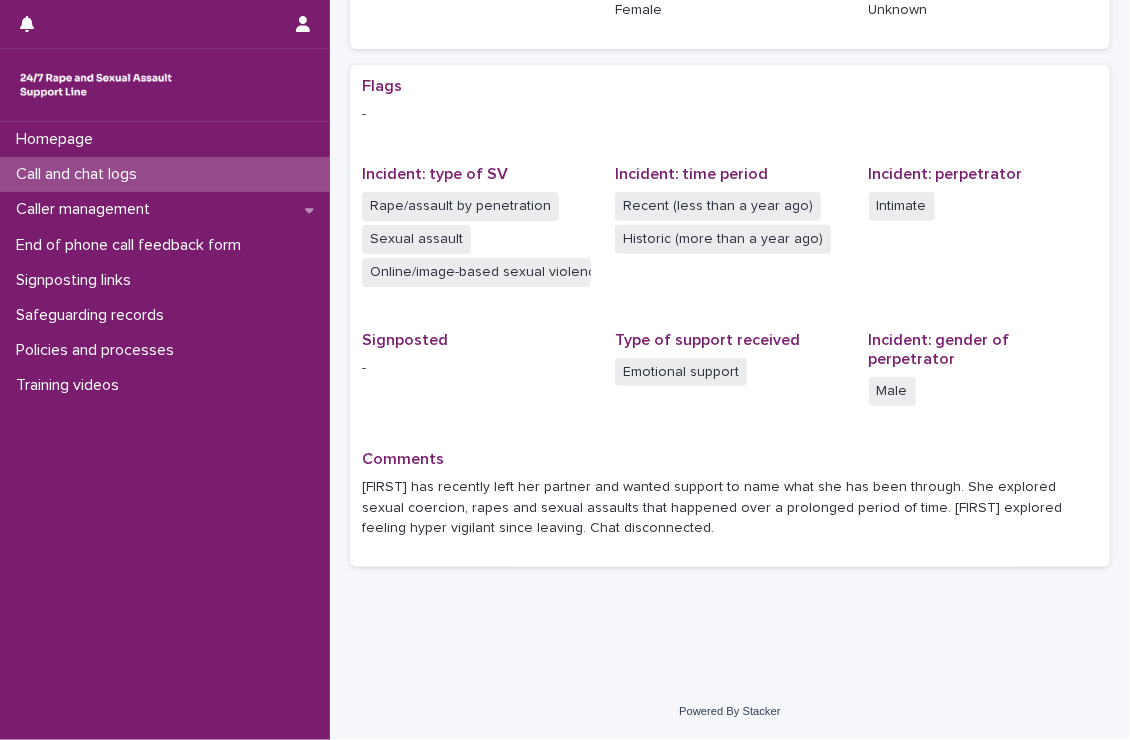 scroll, scrollTop: 0, scrollLeft: 0, axis: both 